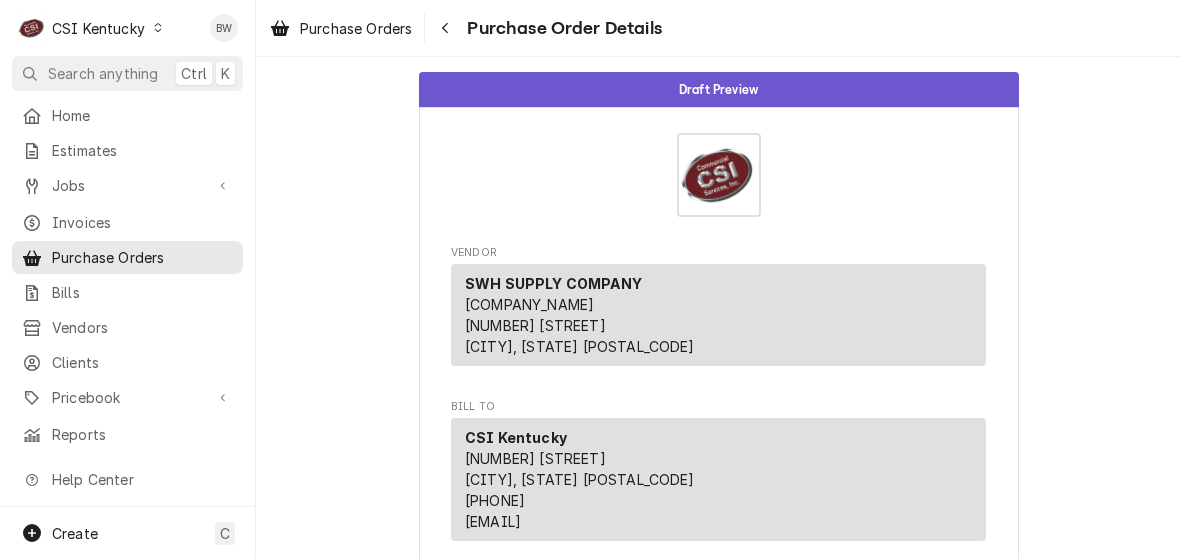 scroll, scrollTop: 0, scrollLeft: 0, axis: both 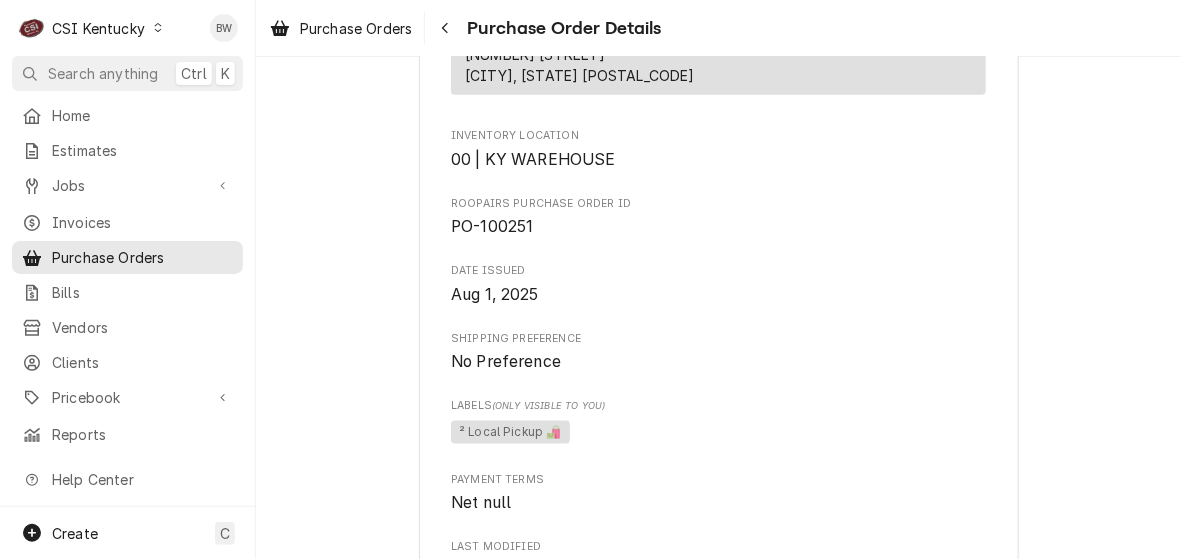 click on "Draft Preview Vendor SWH SUPPLY COMPANY SWH SUPPLY COMPANY
242 E Main Street
Louisville, KY 40202 Bill To CSI Kentucky CSI Commercial Services Inc
11360 Bluegrass Parkway
Louisville, KY 40299 (502) 806-5000 serviceky@csi1.com Ship To CSI Kentucky Re: Roopairs PO ID:  PO-100251 11360 Bluegrass Parkway
Louisville, KY 40299 Inventory Location 00 | KY WAREHOUSE Roopairs Purchase Order ID PO-100251 Date Issued Aug 1, 2025 Shipping Preference No Preference Labels  (Only Visible to You) ² Local Pickup 🛍️ Payment Terms Net null Last Modified Fri, Aug 1st, 2025 - 10:17 AM Parts and Materials Short Description Tool Replacement Manufacturer — Manufacturer Part # — Subtype [#3-BILL] SHOP-TOOLS Qty. 1 Expected Vendor Cost $0.00 Amount $0.00 Vendor Part # NA Detailed  Summary Jeff Torch case replacement Expected Subtotal $0.00 Create and Send Download PDF Edit Draft" at bounding box center [718, 358] 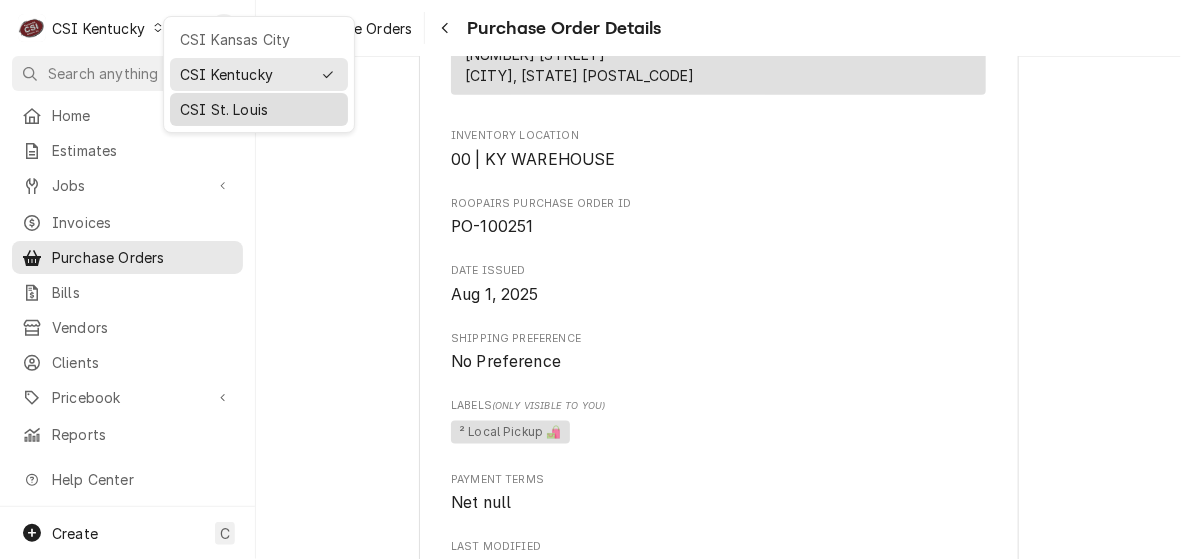 click on "CSI St. Louis" at bounding box center [259, 109] 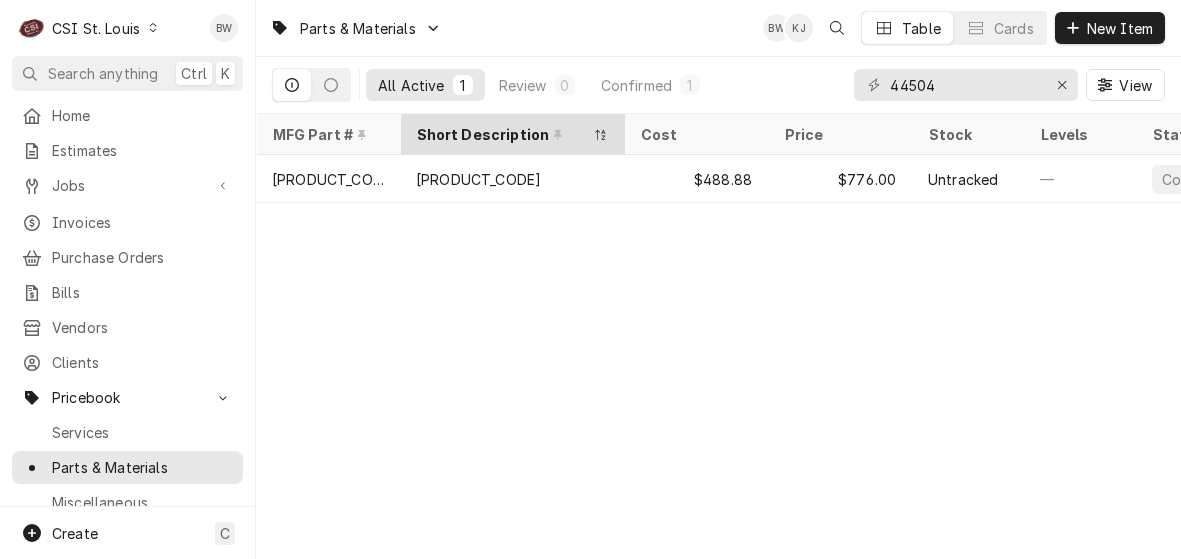 scroll, scrollTop: 0, scrollLeft: 0, axis: both 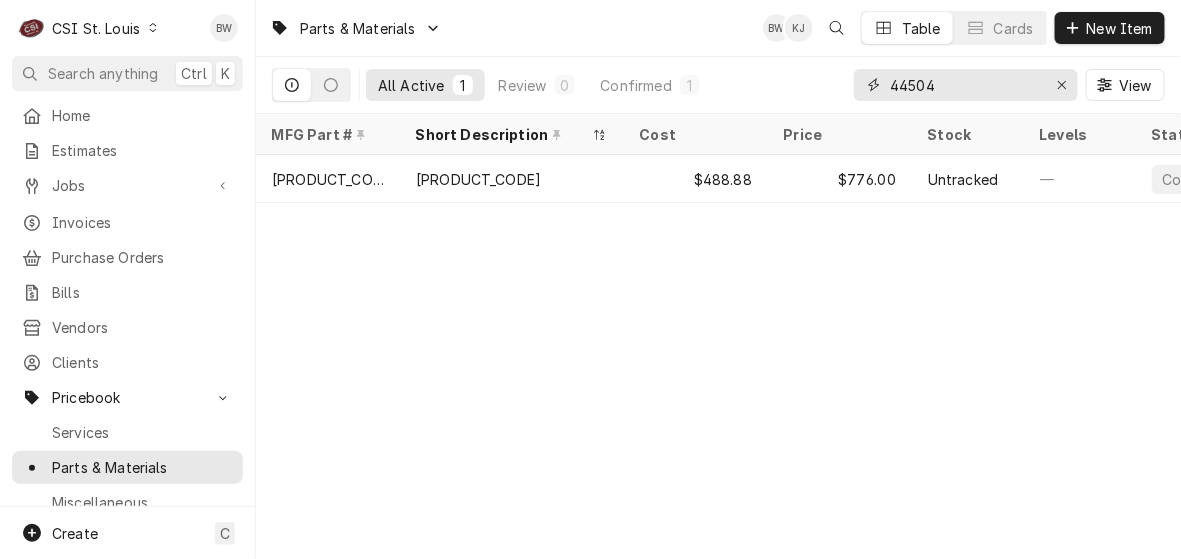 drag, startPoint x: 967, startPoint y: 83, endPoint x: 878, endPoint y: 83, distance: 89 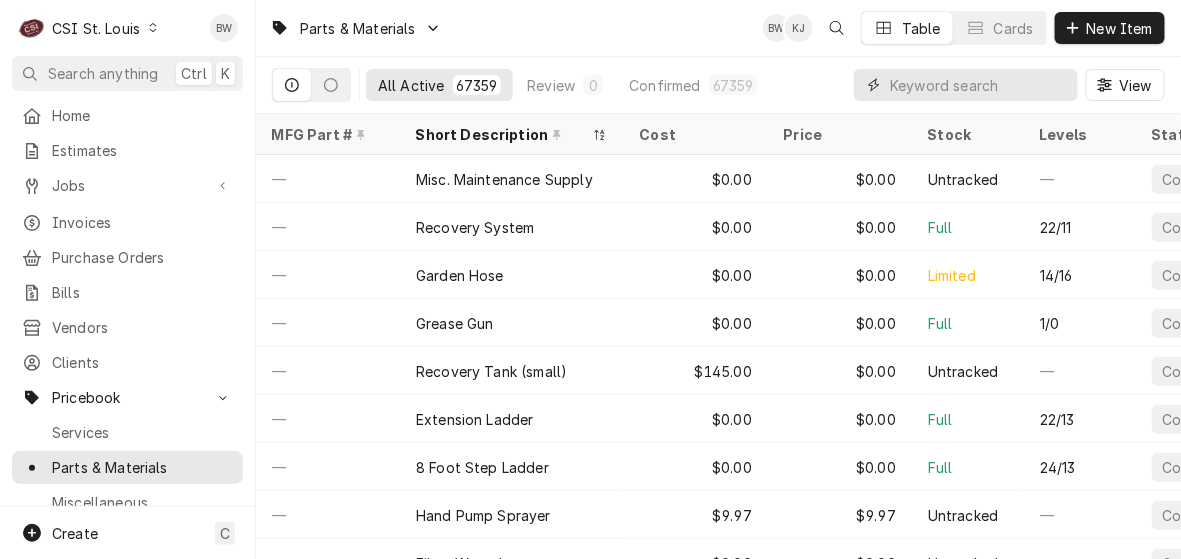 type on "p" 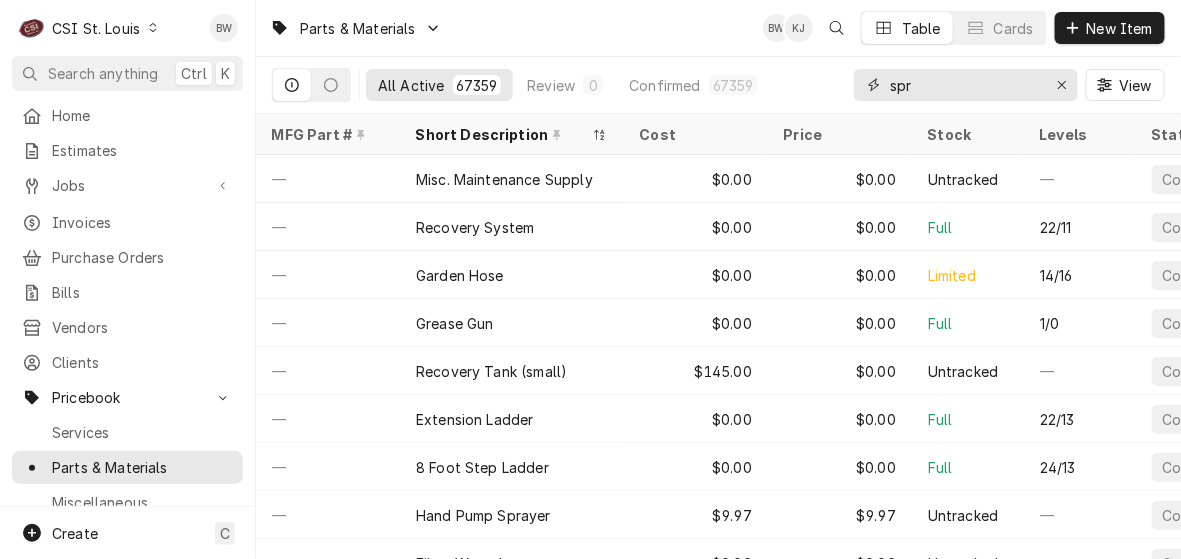 type on "spray" 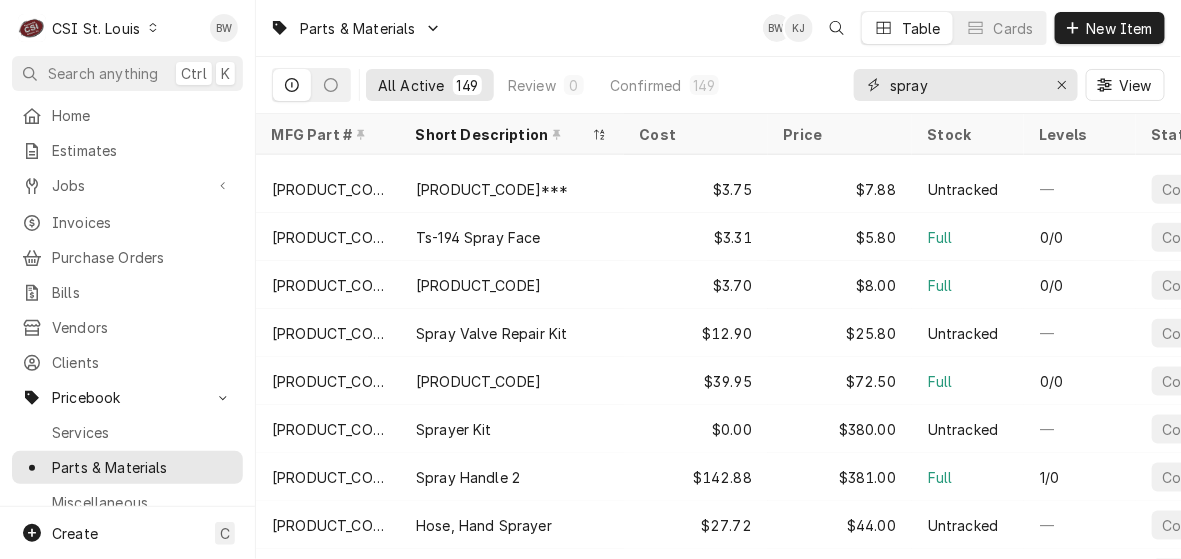 scroll, scrollTop: 758, scrollLeft: 0, axis: vertical 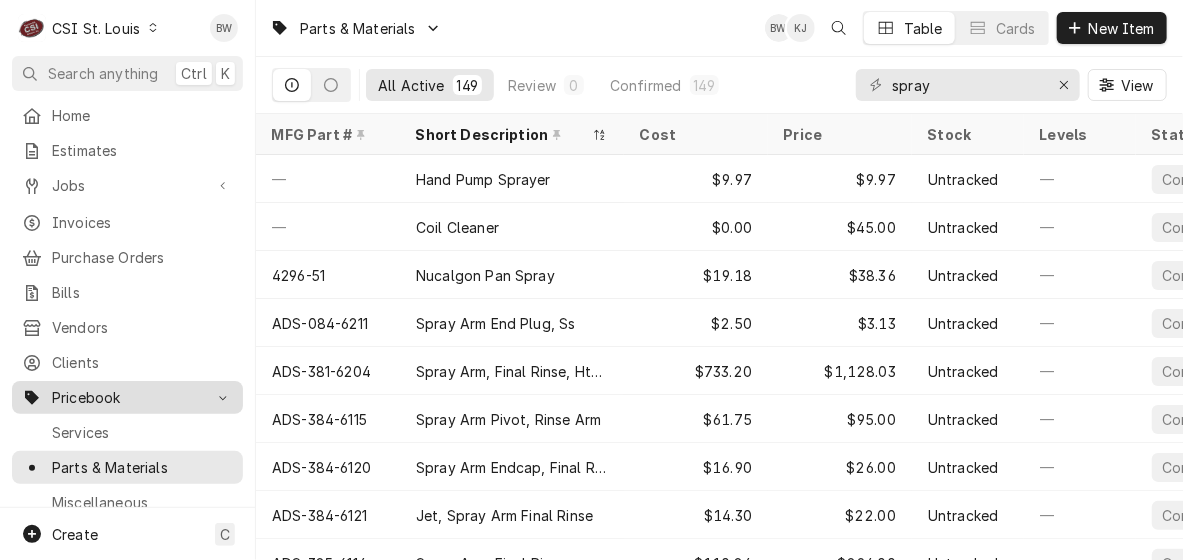 click on "Pricebook" at bounding box center [127, 397] 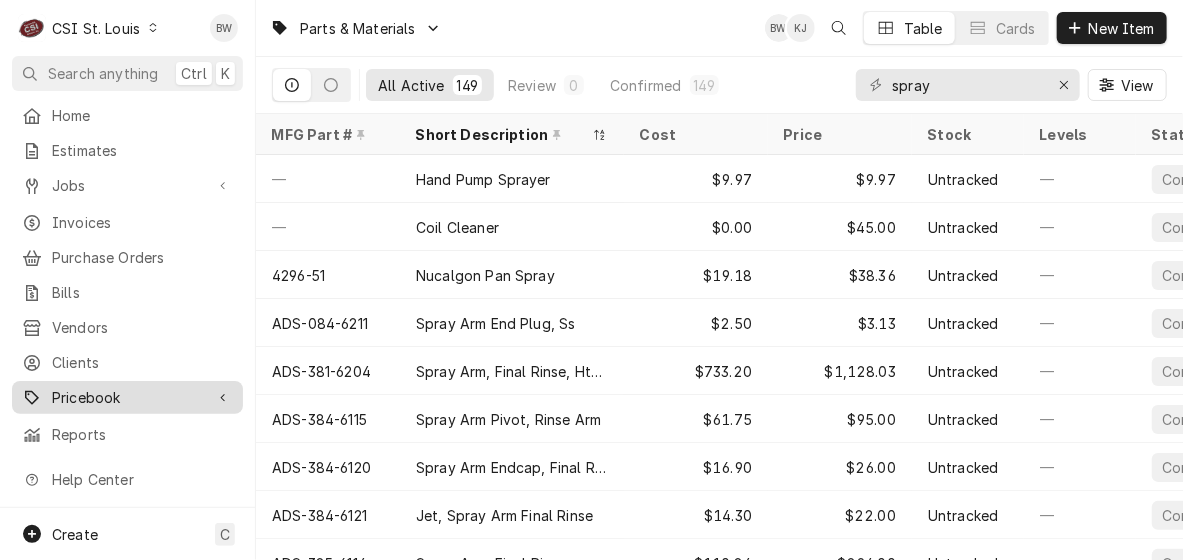 click on "Pricebook" at bounding box center (127, 397) 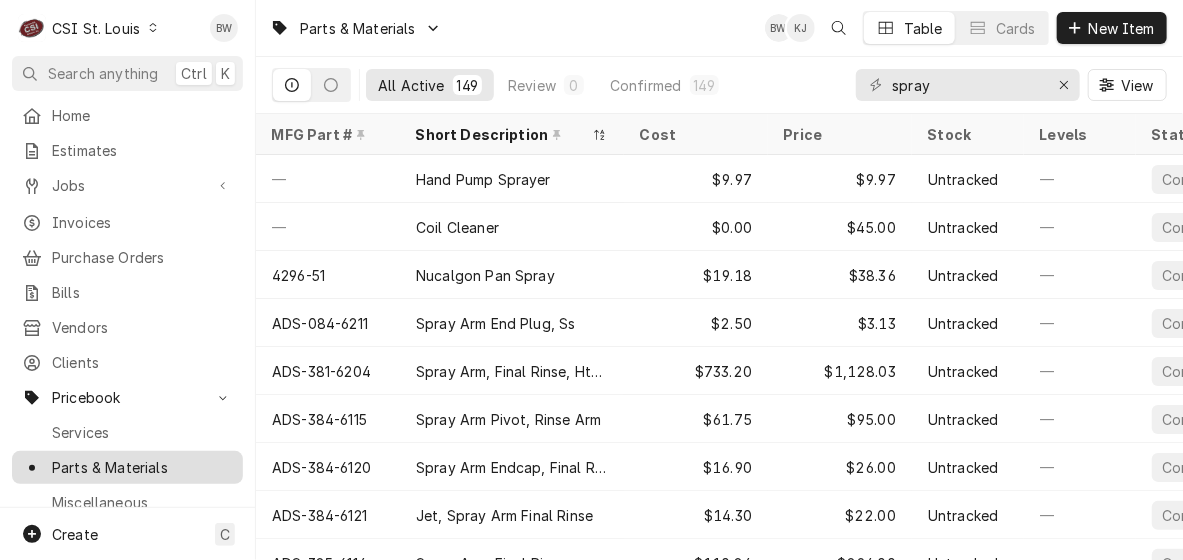 click on "Parts & Materials" at bounding box center [142, 467] 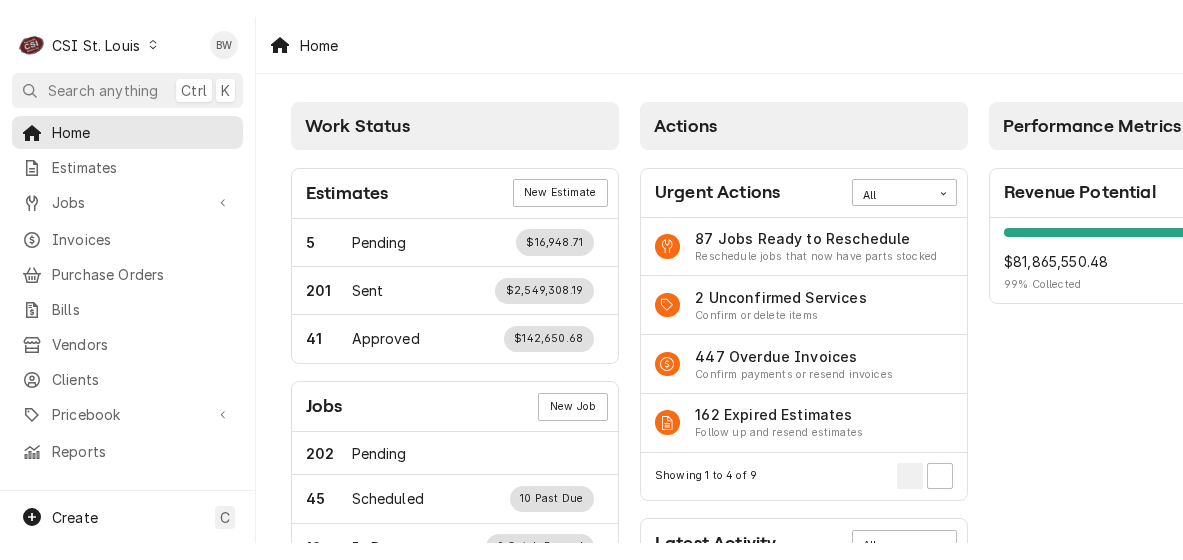 scroll, scrollTop: 0, scrollLeft: 0, axis: both 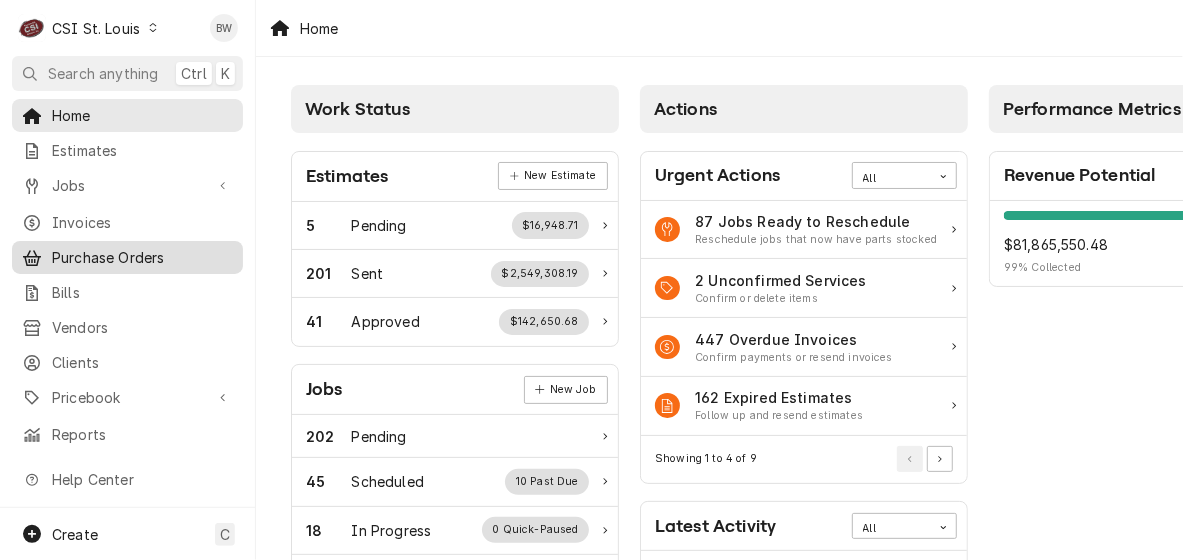 click on "Purchase Orders" at bounding box center (142, 257) 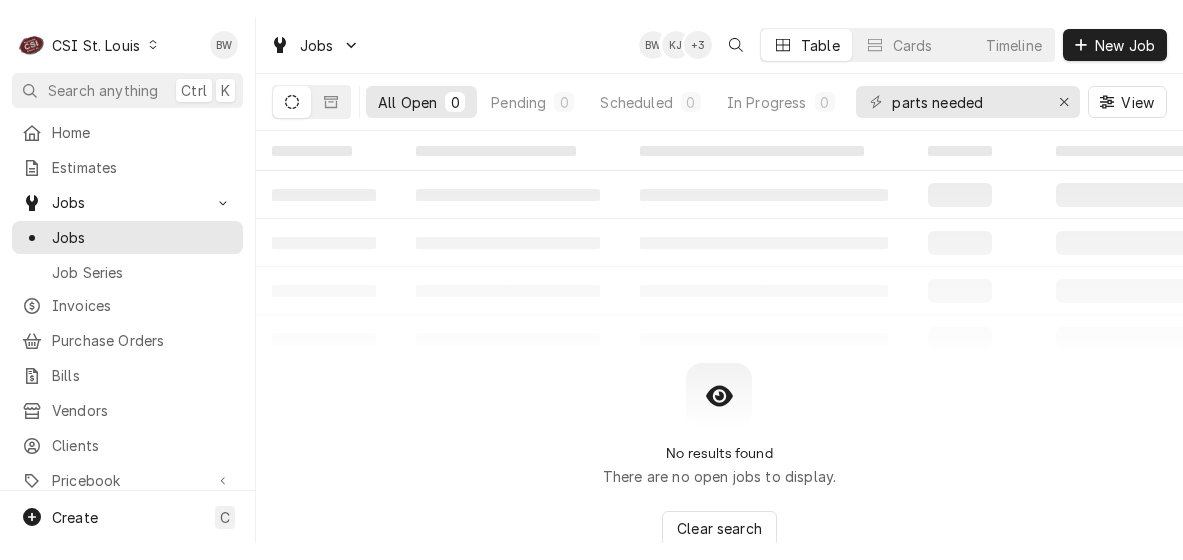 scroll, scrollTop: 0, scrollLeft: 0, axis: both 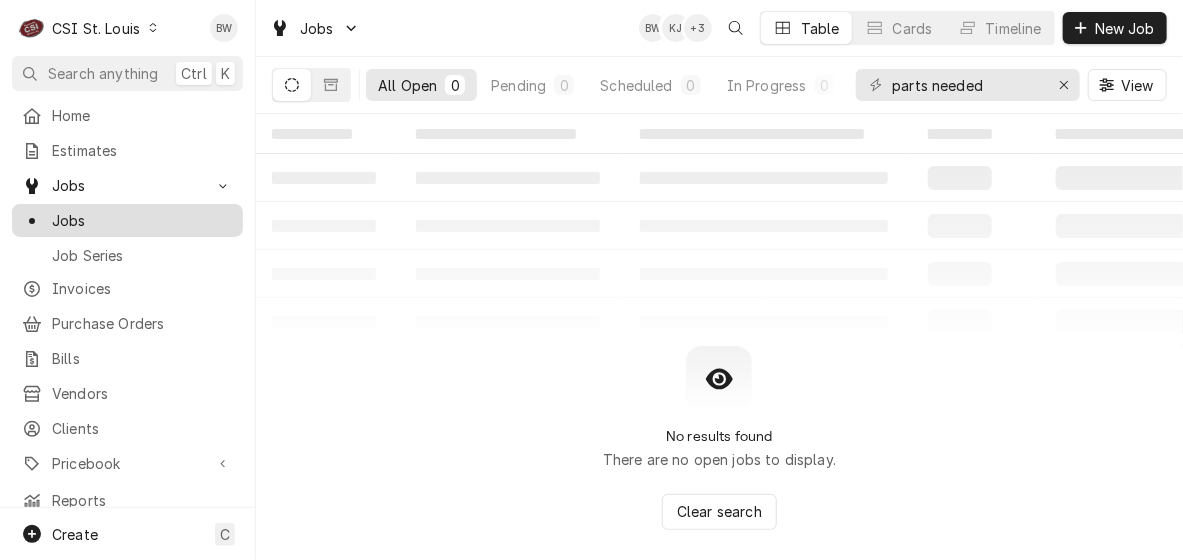 click on "Jobs" at bounding box center (142, 220) 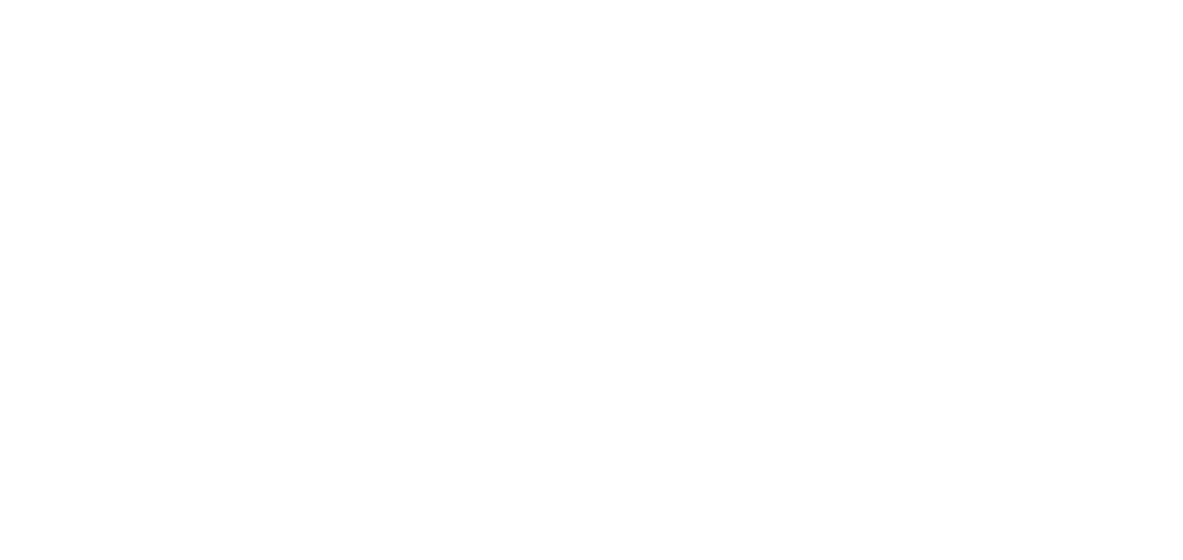 scroll, scrollTop: 0, scrollLeft: 0, axis: both 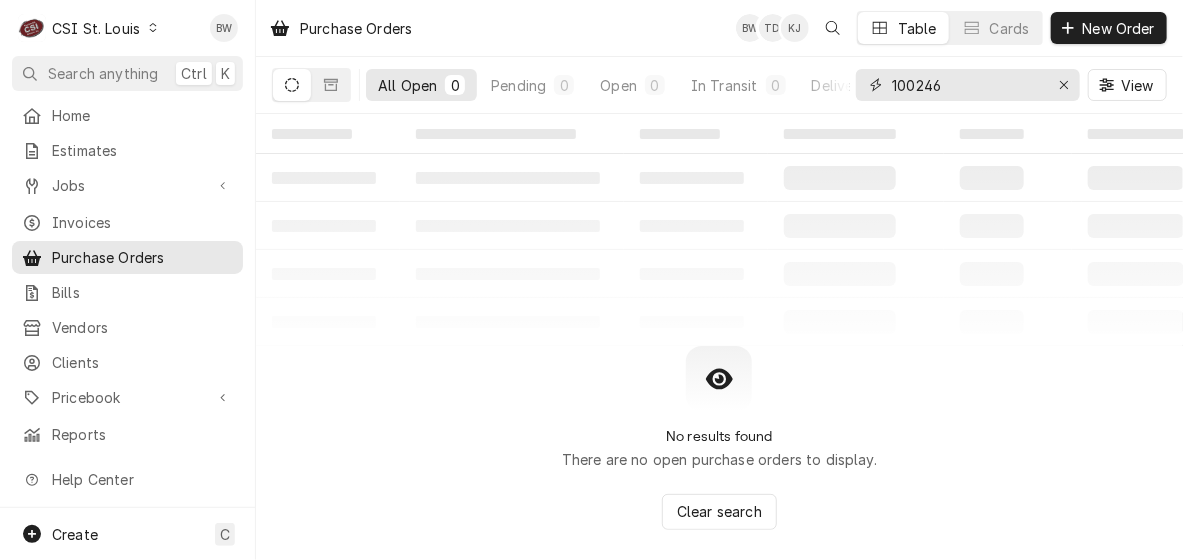 drag, startPoint x: 960, startPoint y: 88, endPoint x: 864, endPoint y: 83, distance: 96.13012 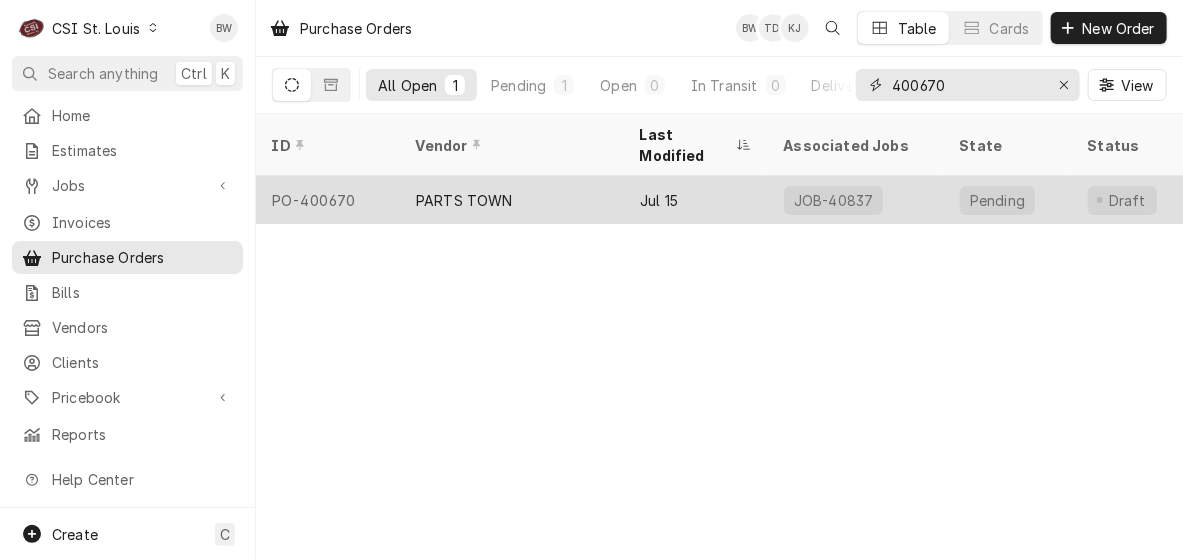 type on "400670" 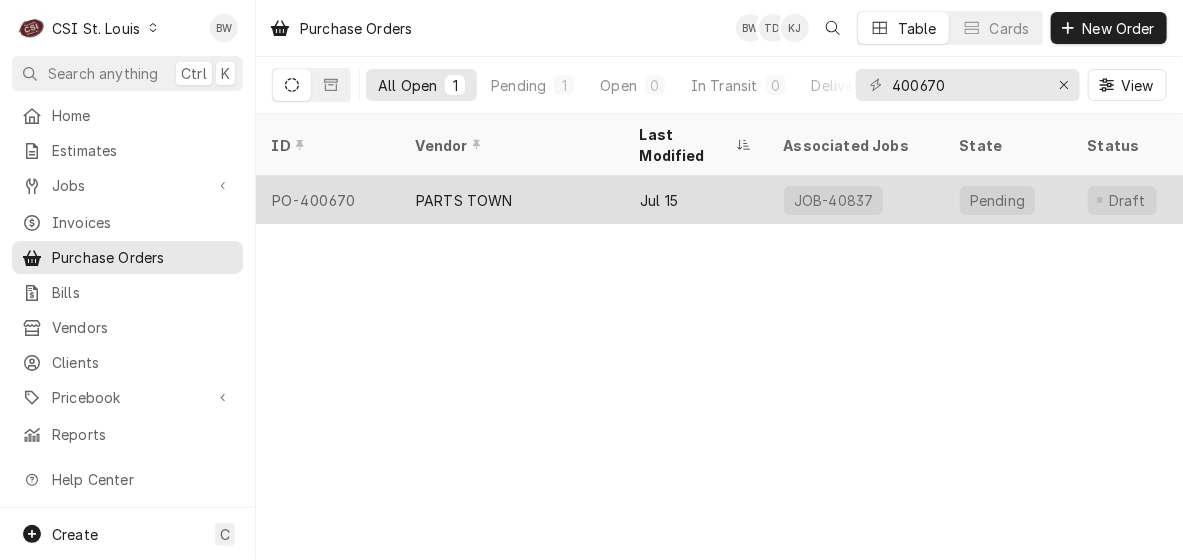 click on "PO-400670" at bounding box center [328, 200] 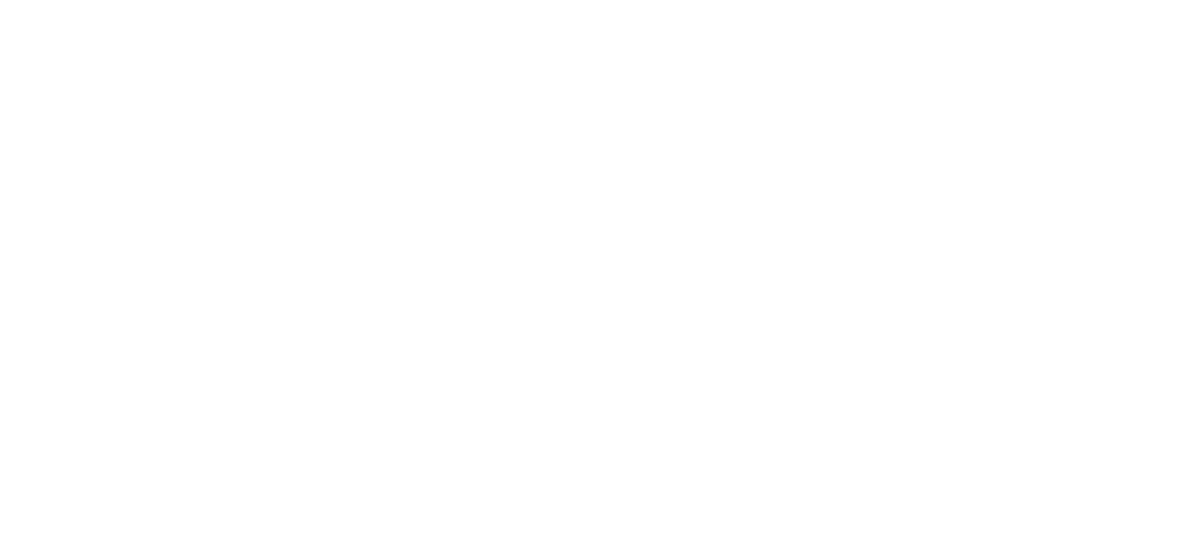 scroll, scrollTop: 0, scrollLeft: 0, axis: both 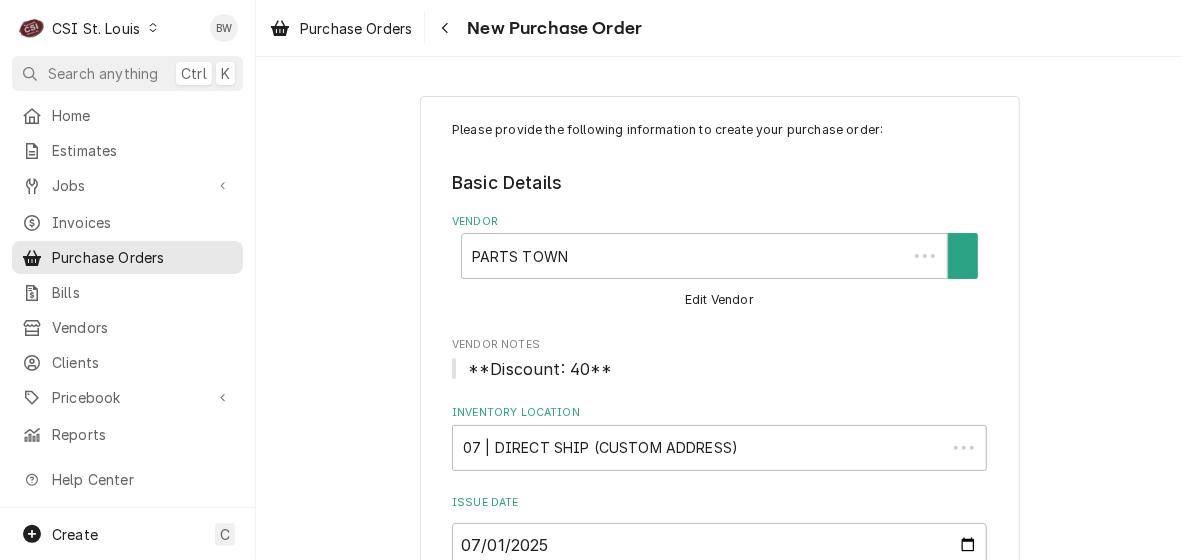 type on "x" 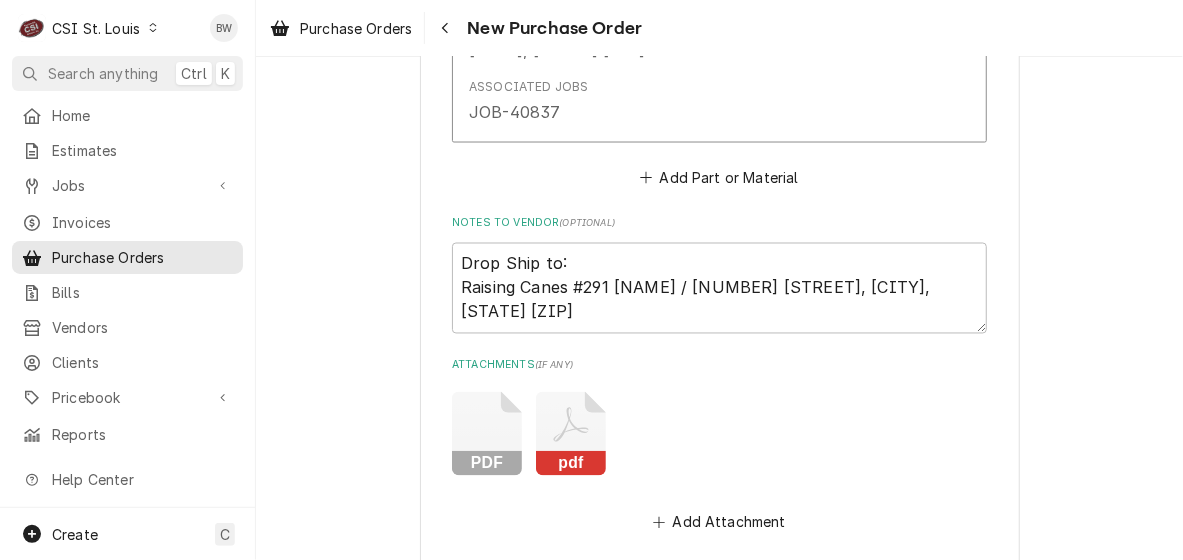 scroll, scrollTop: 1278, scrollLeft: 0, axis: vertical 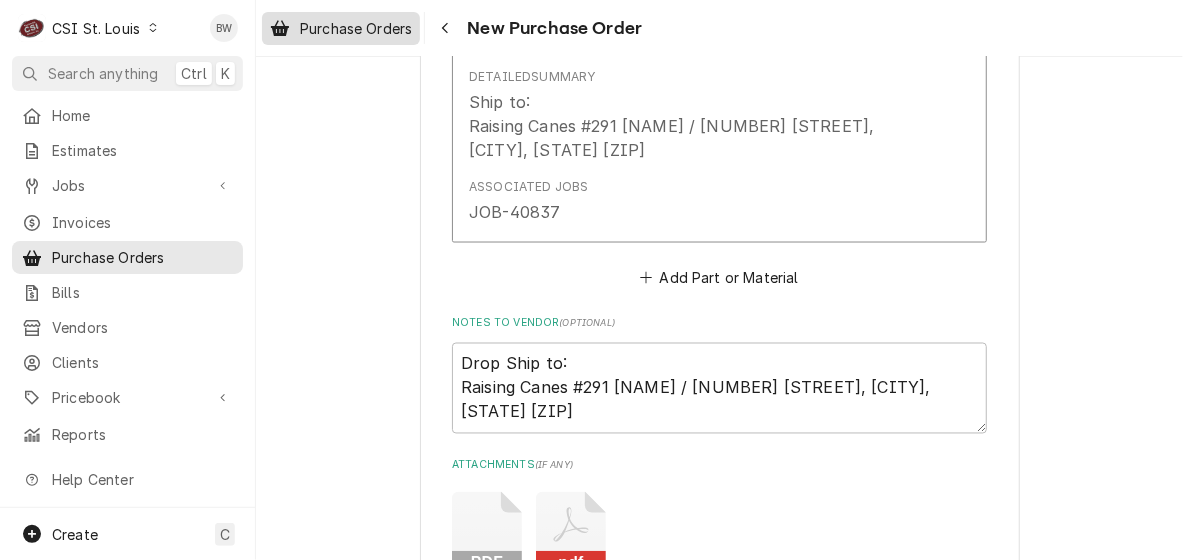 click on "Purchase Orders" at bounding box center (356, 28) 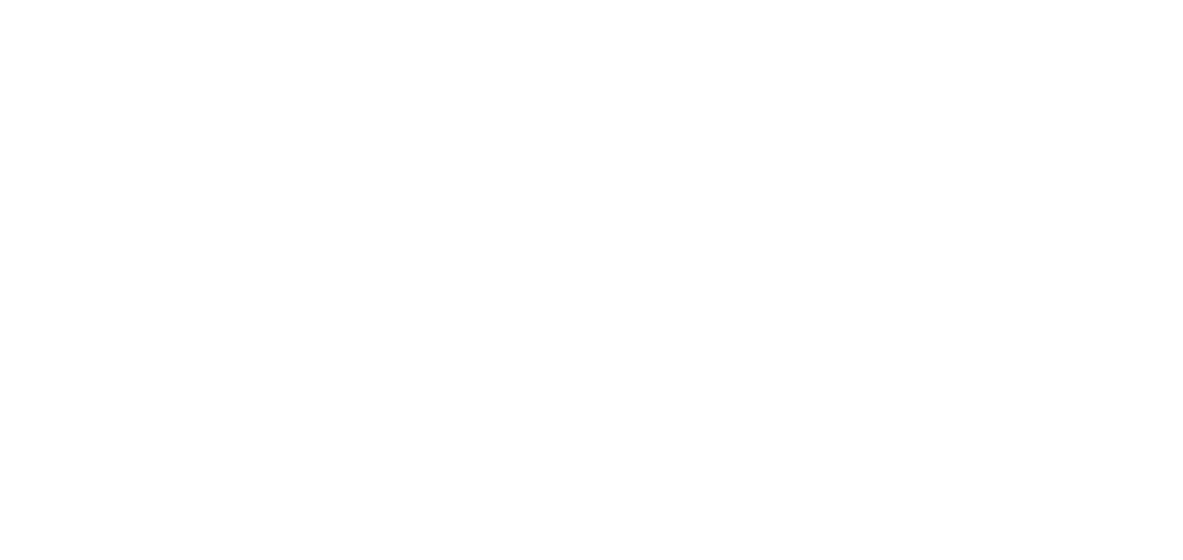 scroll, scrollTop: 0, scrollLeft: 0, axis: both 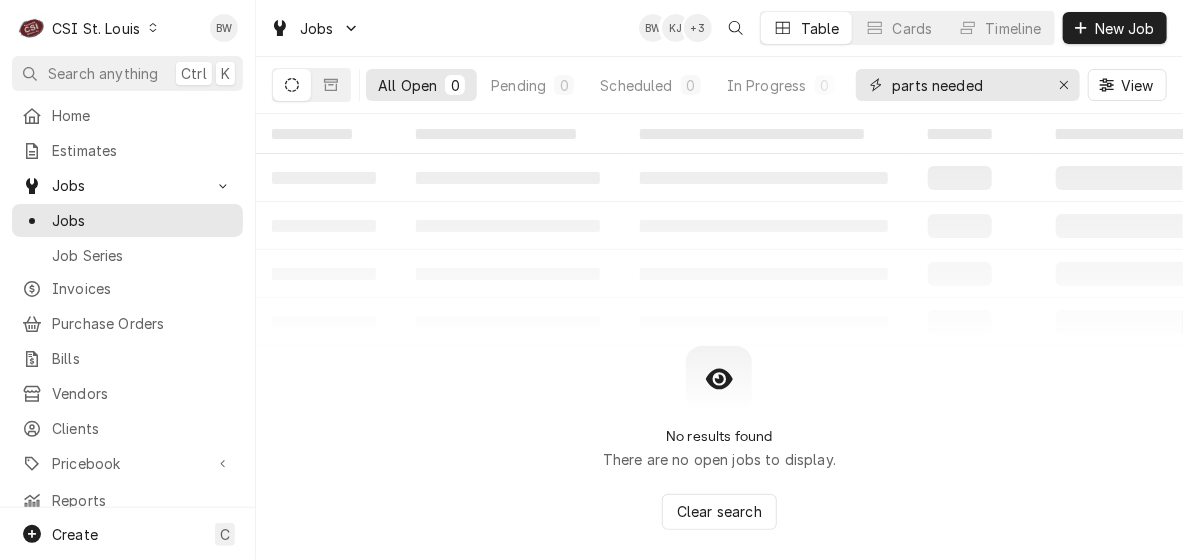 drag, startPoint x: 1018, startPoint y: 88, endPoint x: 864, endPoint y: 95, distance: 154.15901 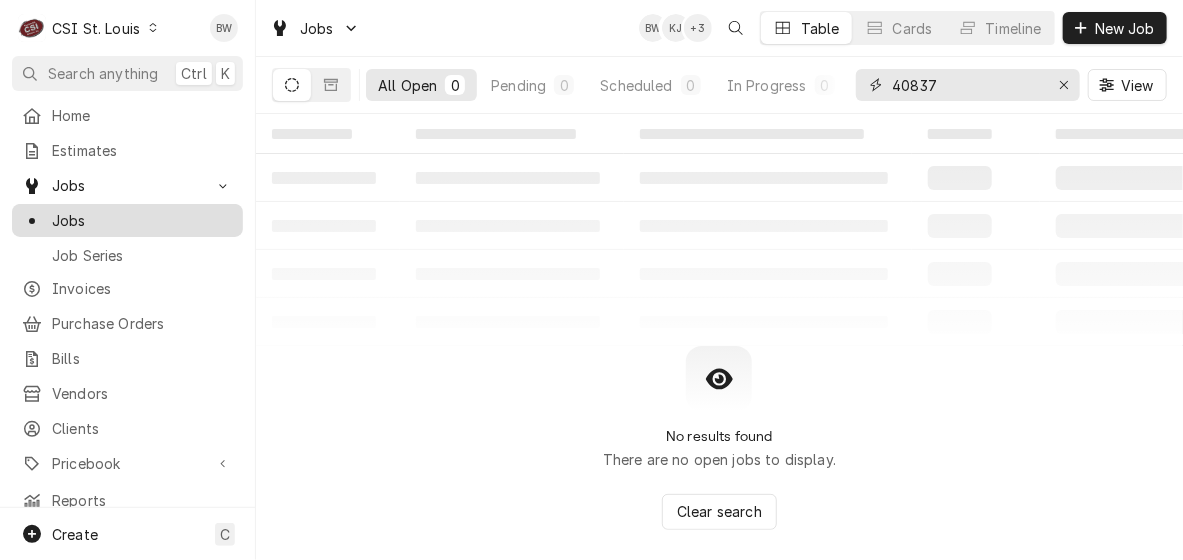 type on "40837" 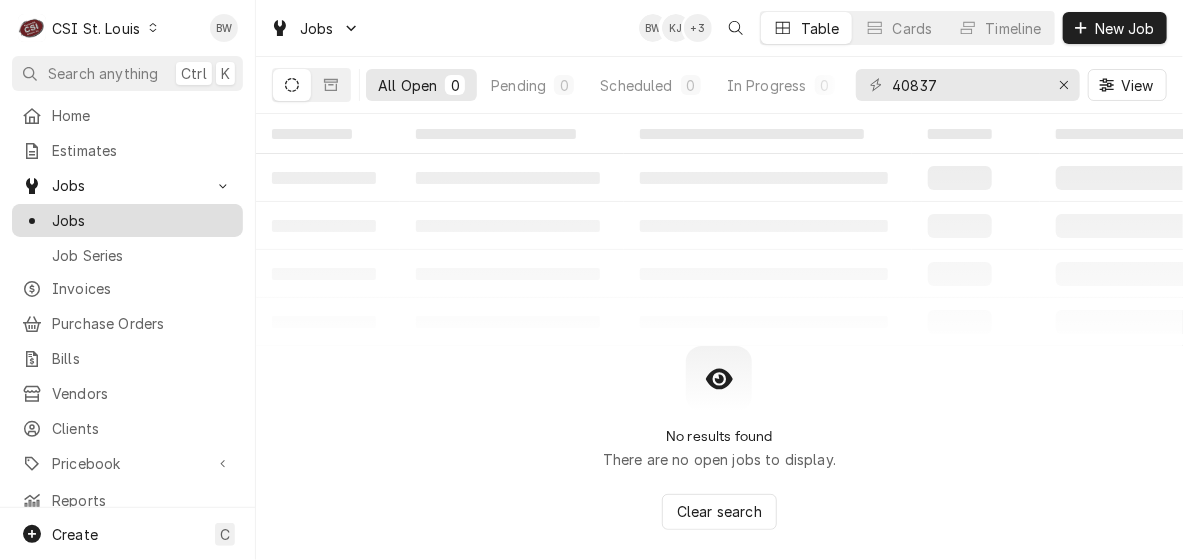 click on "Jobs" at bounding box center [127, 220] 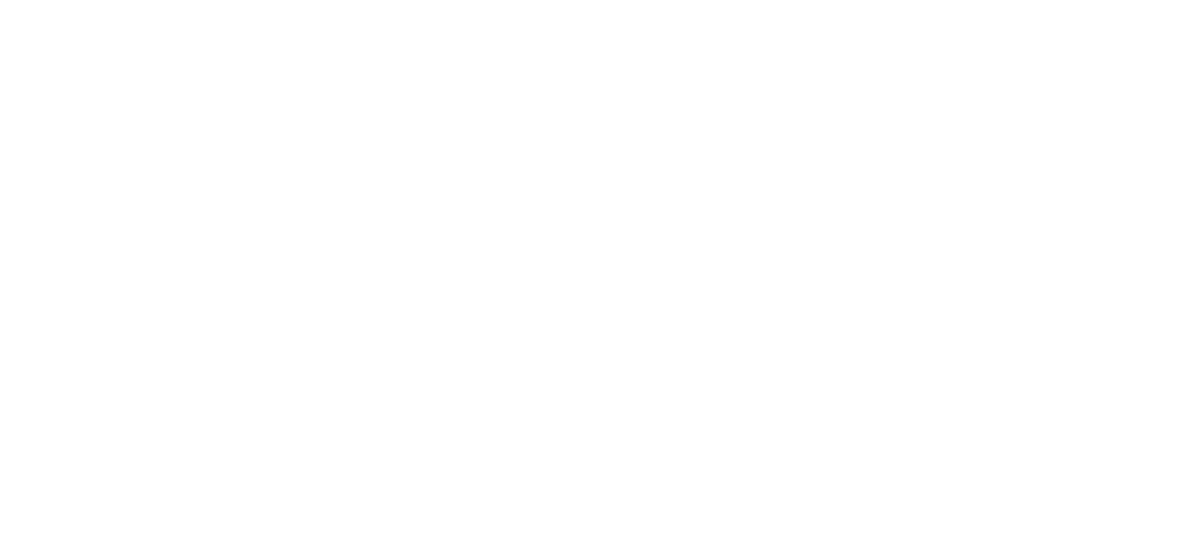 scroll, scrollTop: 0, scrollLeft: 0, axis: both 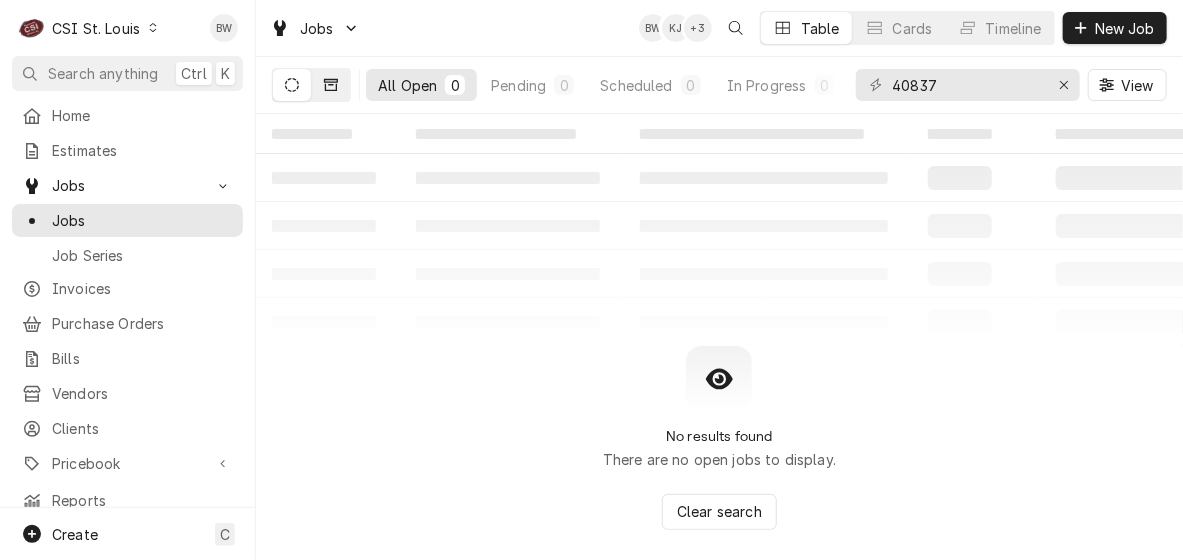 click 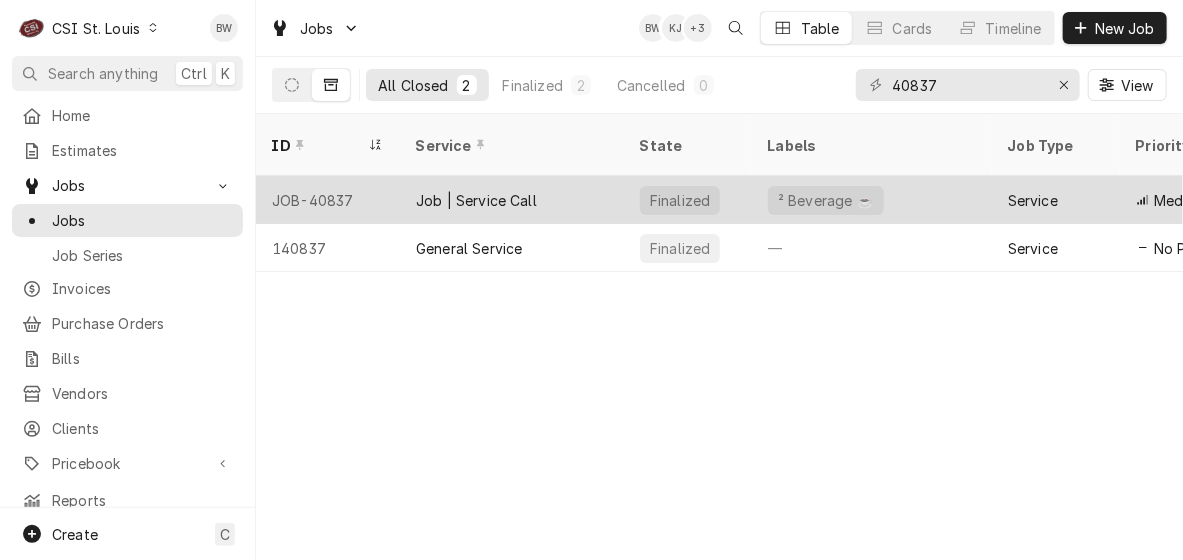 click on "JOB-40837" at bounding box center [328, 200] 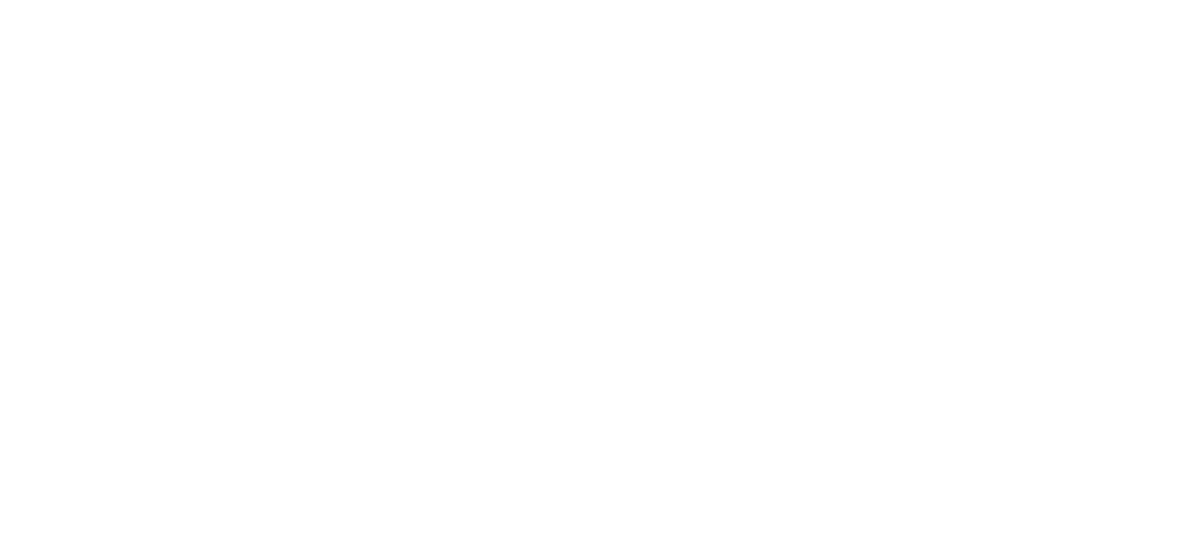 scroll, scrollTop: 0, scrollLeft: 0, axis: both 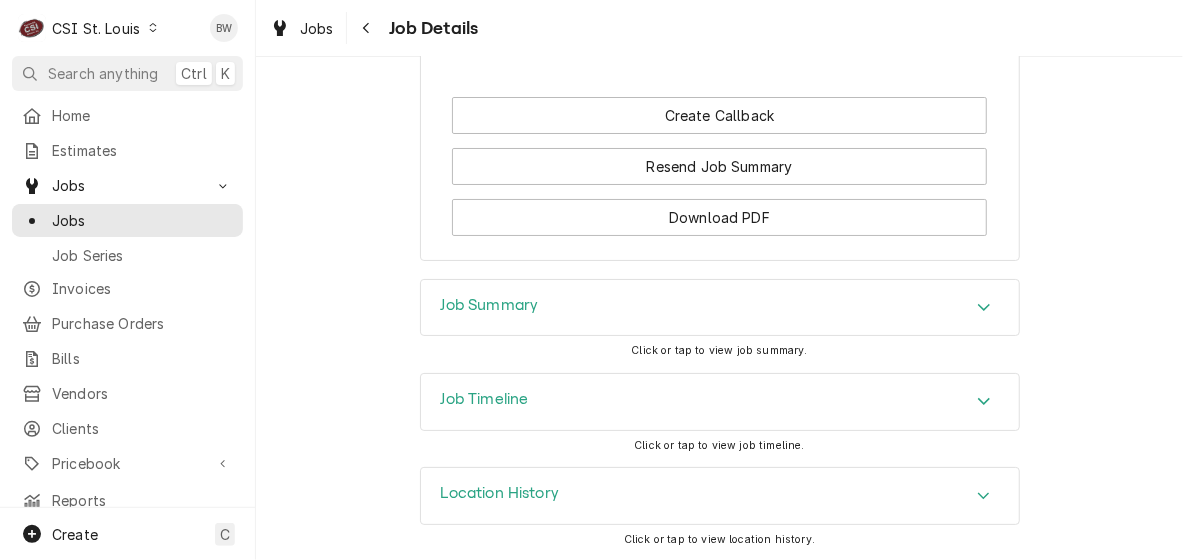 click on "Job Summary" at bounding box center (490, 305) 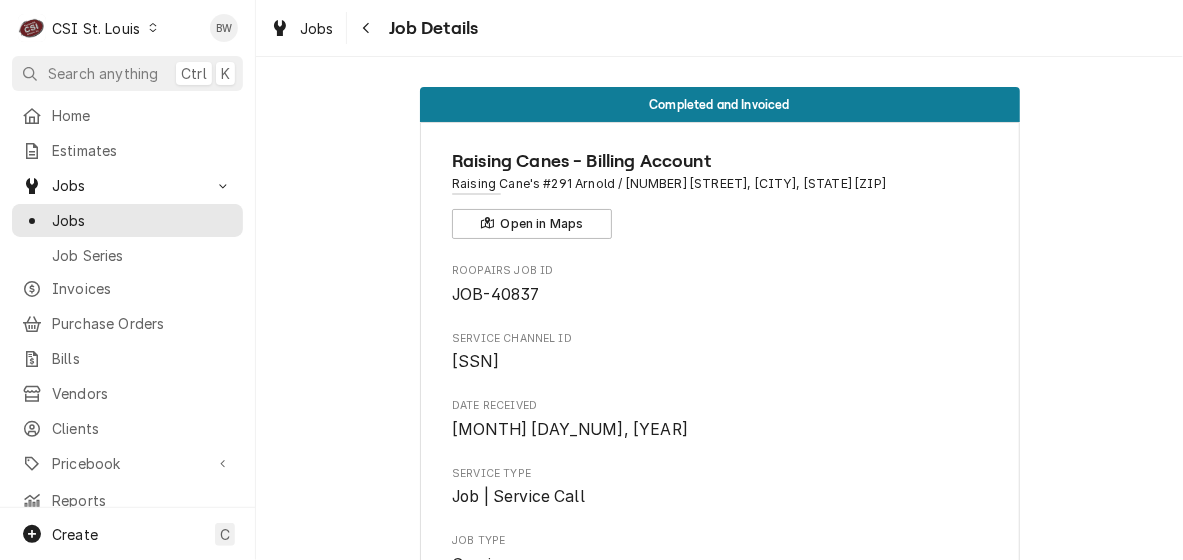 scroll, scrollTop: 0, scrollLeft: 0, axis: both 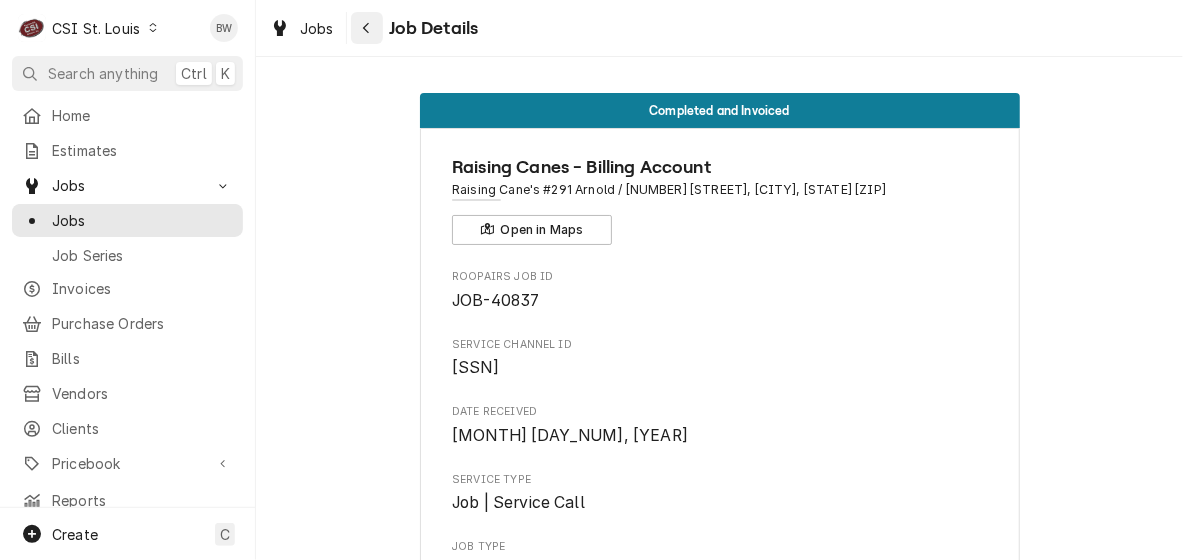 click at bounding box center (367, 28) 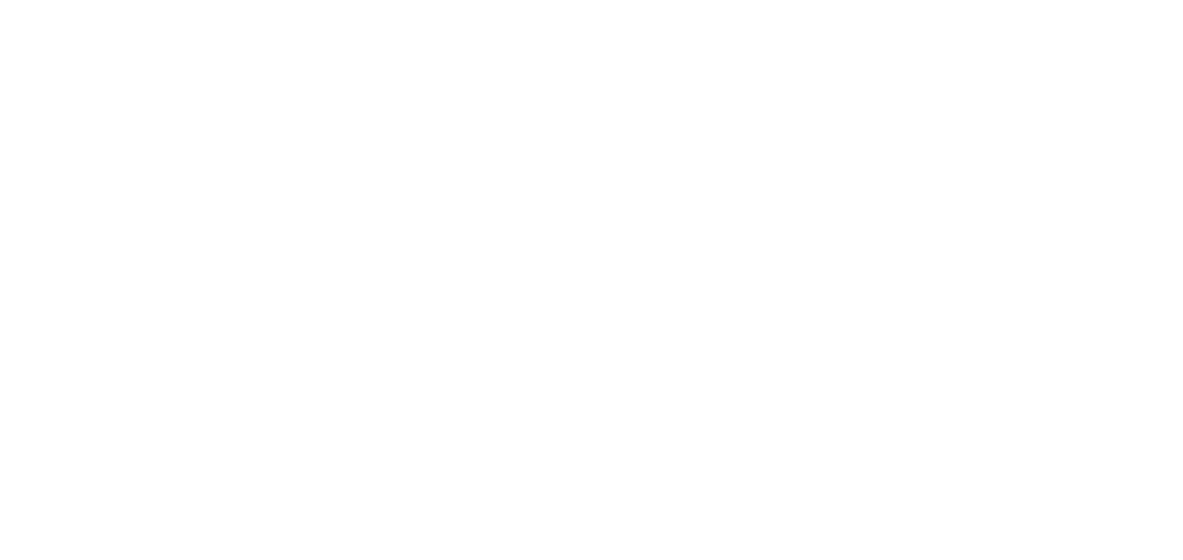 scroll, scrollTop: 0, scrollLeft: 0, axis: both 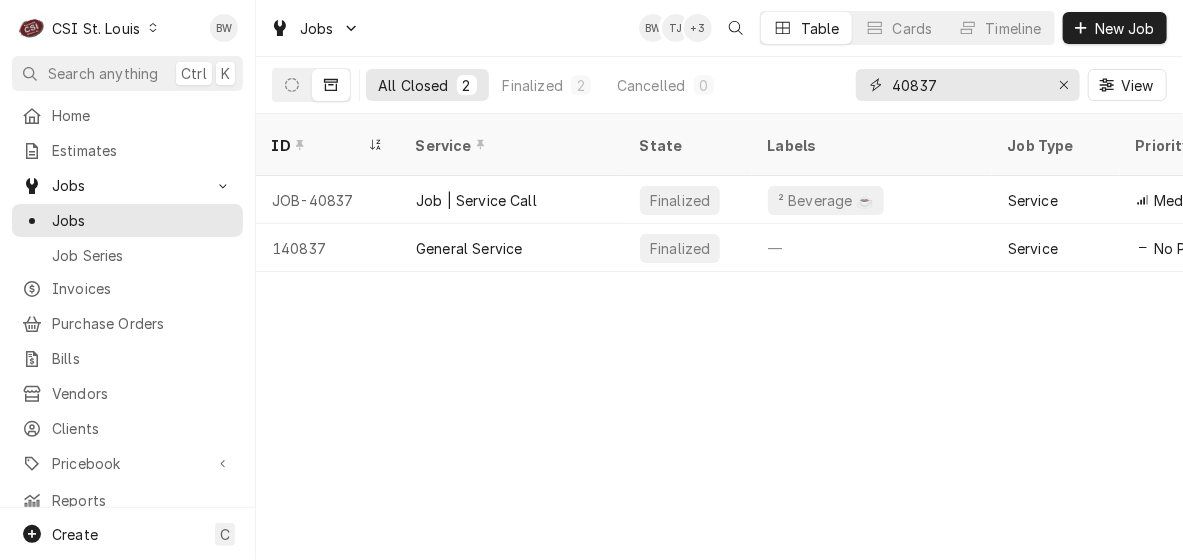 drag, startPoint x: 946, startPoint y: 77, endPoint x: 853, endPoint y: 79, distance: 93.0215 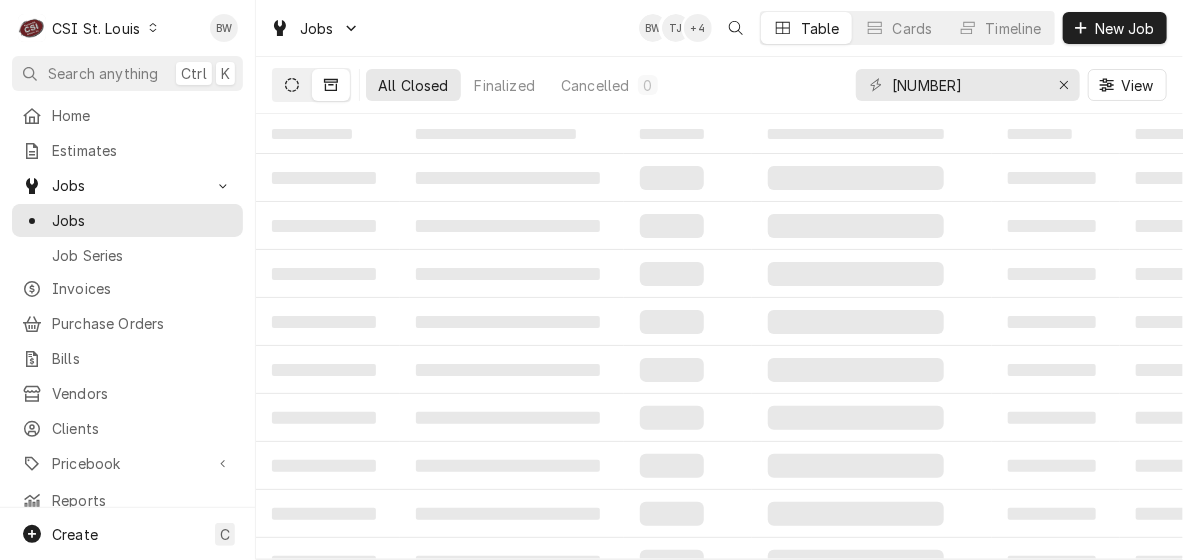 click at bounding box center (292, 85) 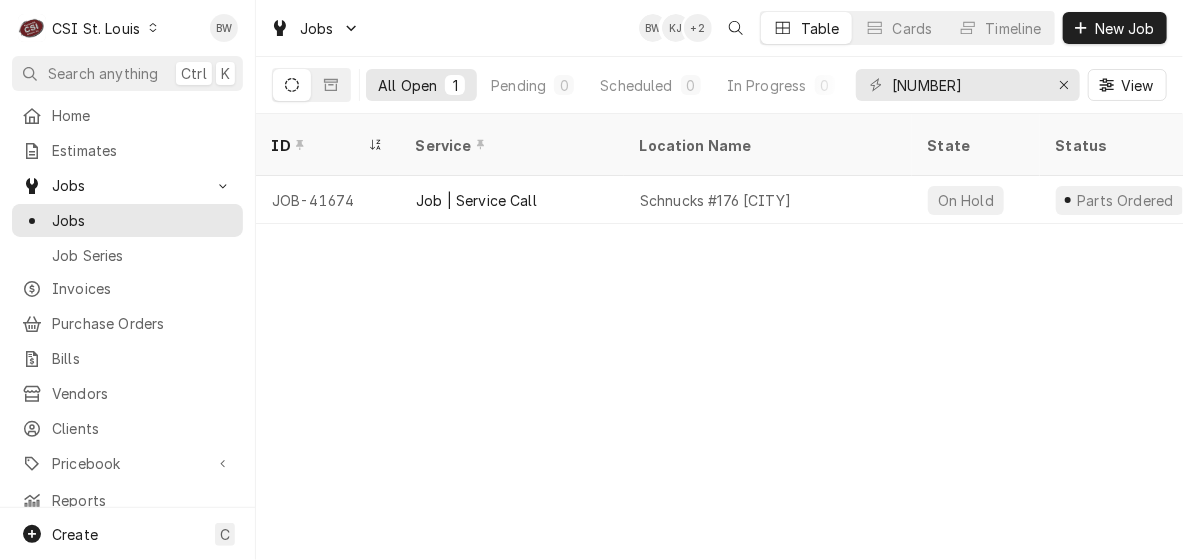 click on "ID Service Location Name State Status Labels Techs Date Received Client Location Address Scheduled For Last Modified JOB-[NUMBER] Job | Service Call Schnucks #176 [CITY] On Hold Parts Ordered ² Cooking 🔥 CW [MONTH] [DAY]   SCHNUCKS-CORP-FAL [NUMBER] [STREET], [CITY], [STATE] [POSTAL_CODE] [MONTH]   • [TIME] [MONTH]   Date — Time — Duration — Labels No labels Reason For Call Not mentioned" at bounding box center [719, 337] 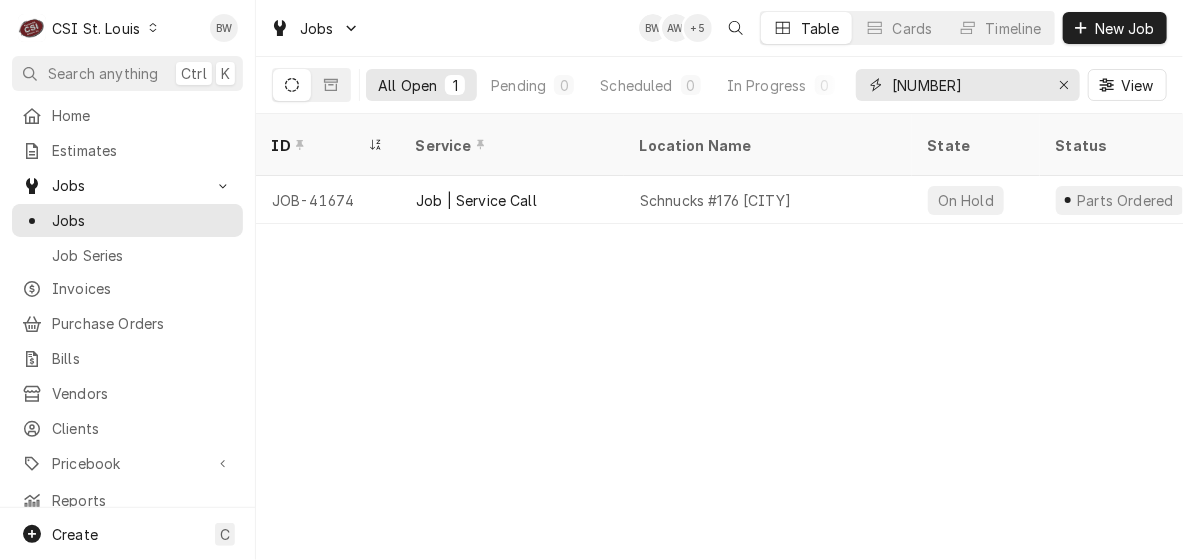 drag, startPoint x: 963, startPoint y: 94, endPoint x: 870, endPoint y: 83, distance: 93.64828 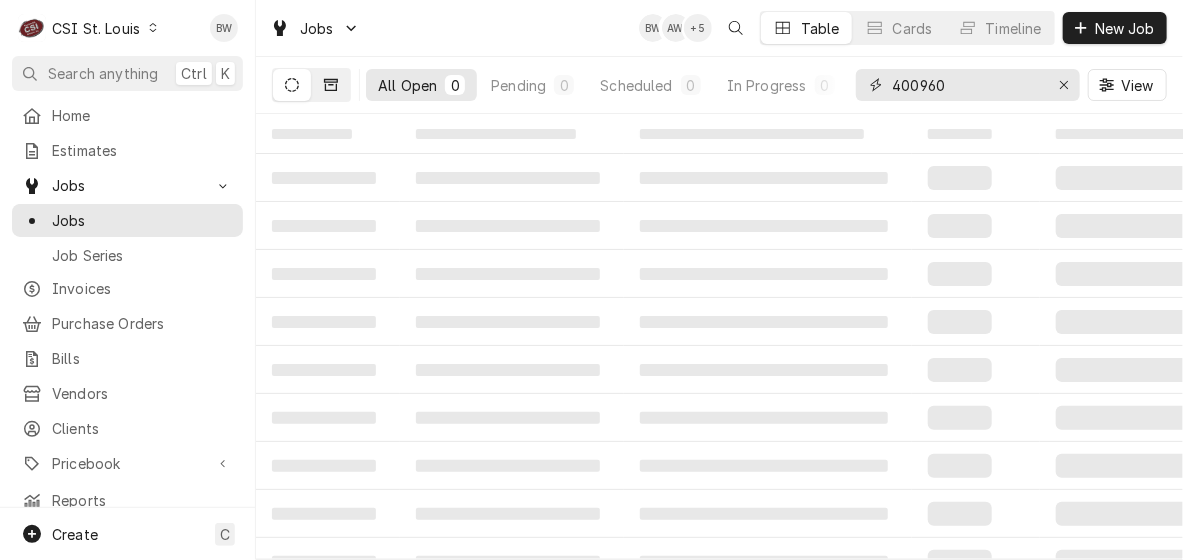 type on "400960" 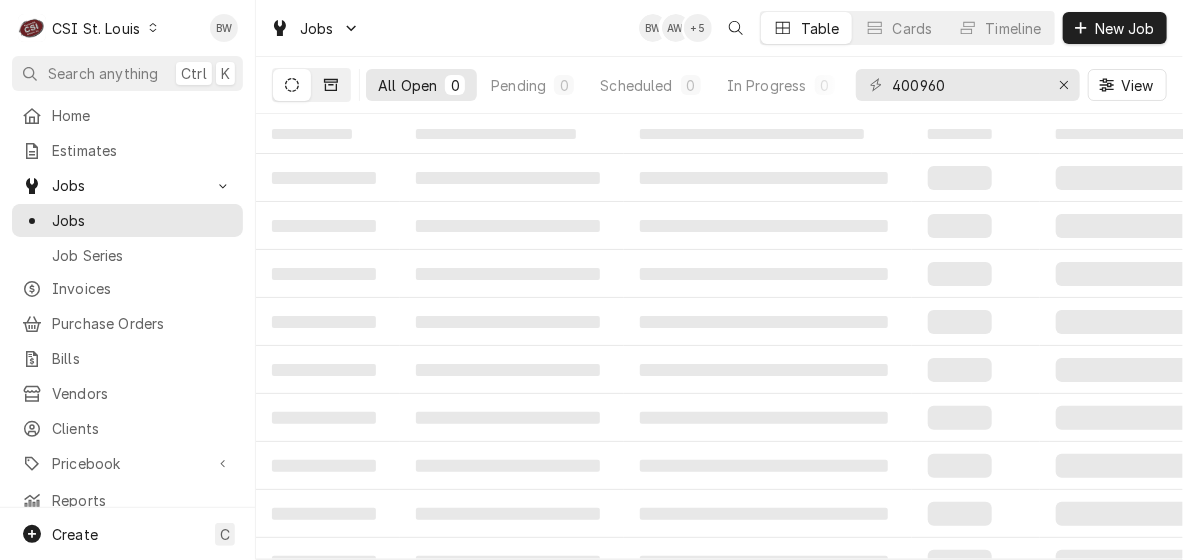 click at bounding box center (331, 85) 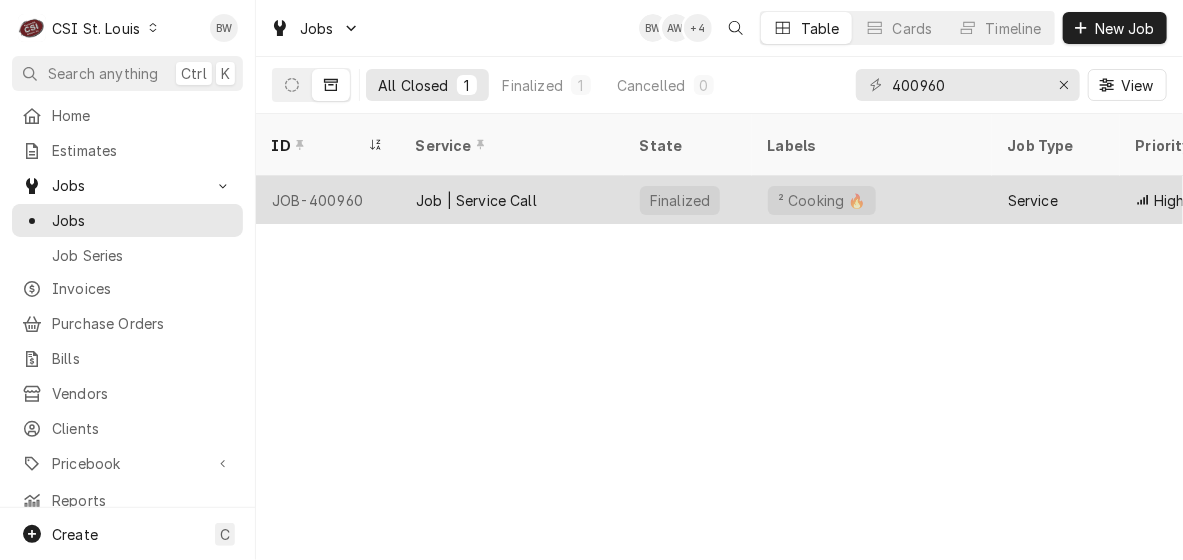 click on "JOB-400960" at bounding box center [328, 200] 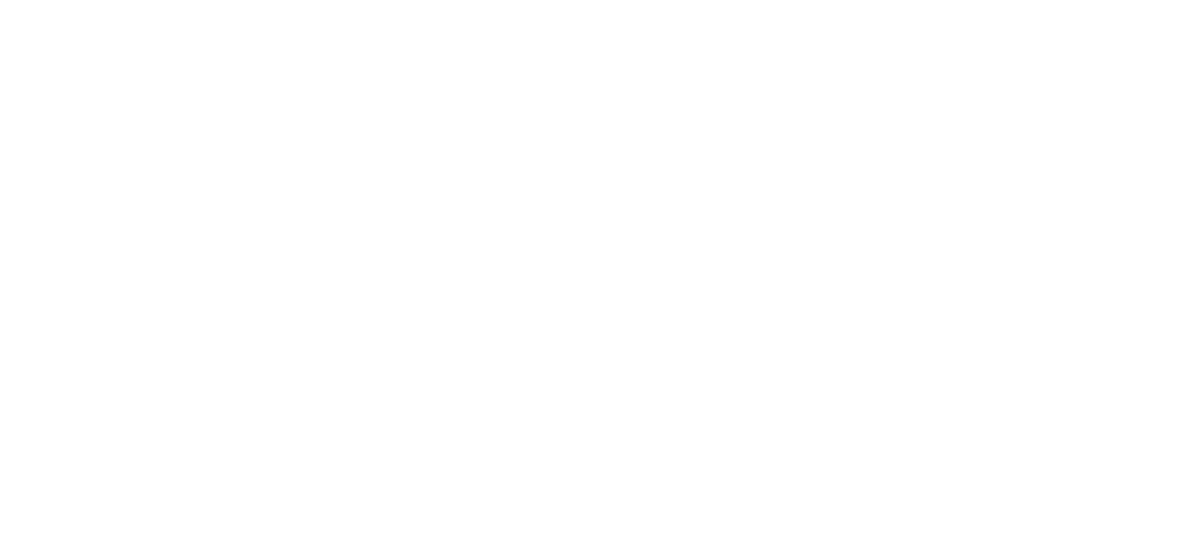 scroll, scrollTop: 0, scrollLeft: 0, axis: both 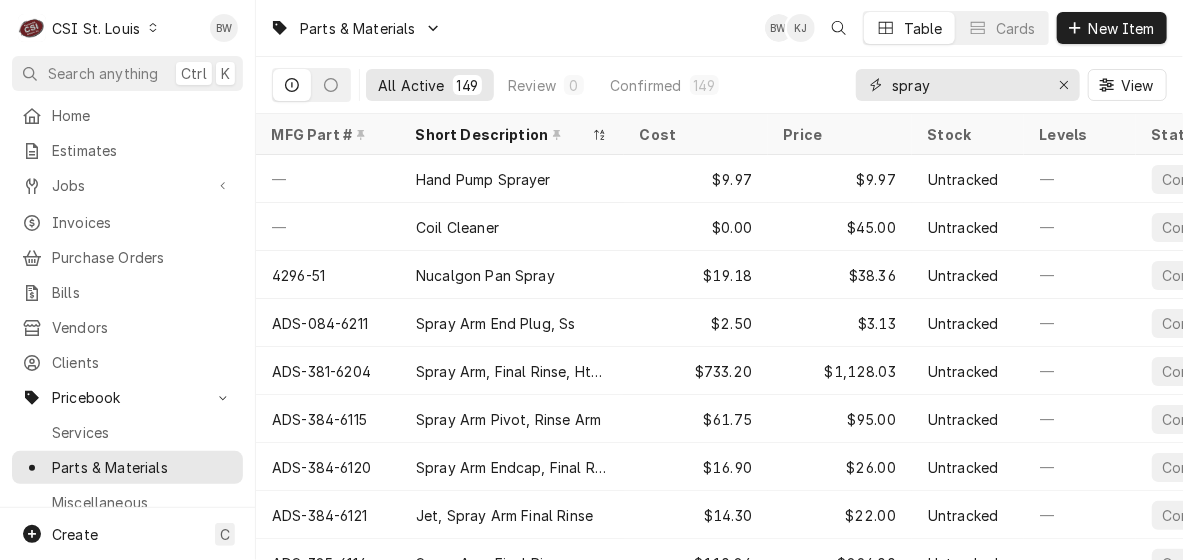 drag, startPoint x: 951, startPoint y: 82, endPoint x: 856, endPoint y: 80, distance: 95.02105 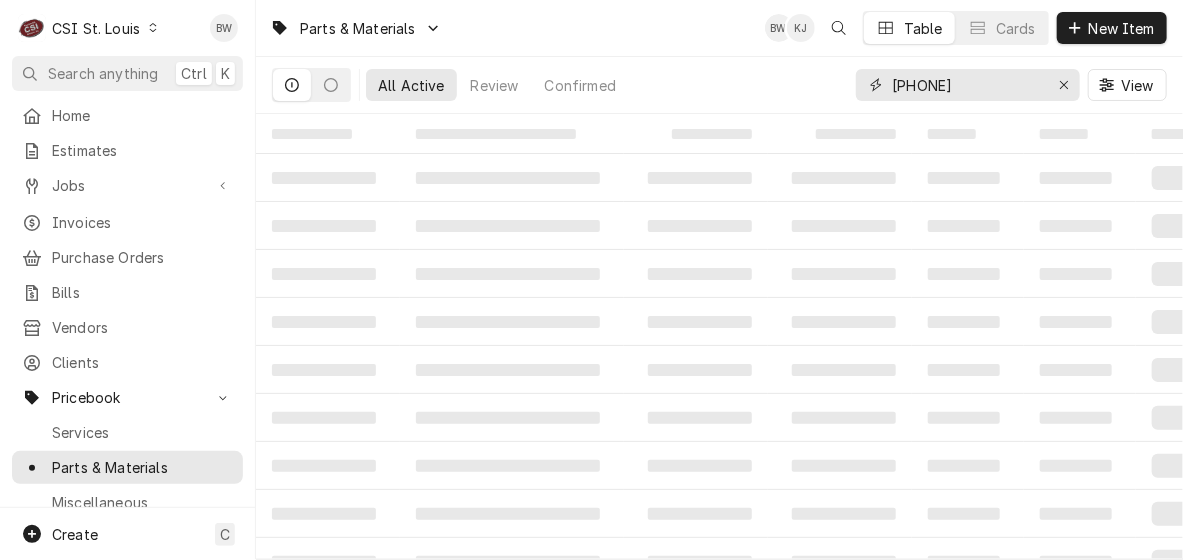 click on "555-1" at bounding box center [967, 85] 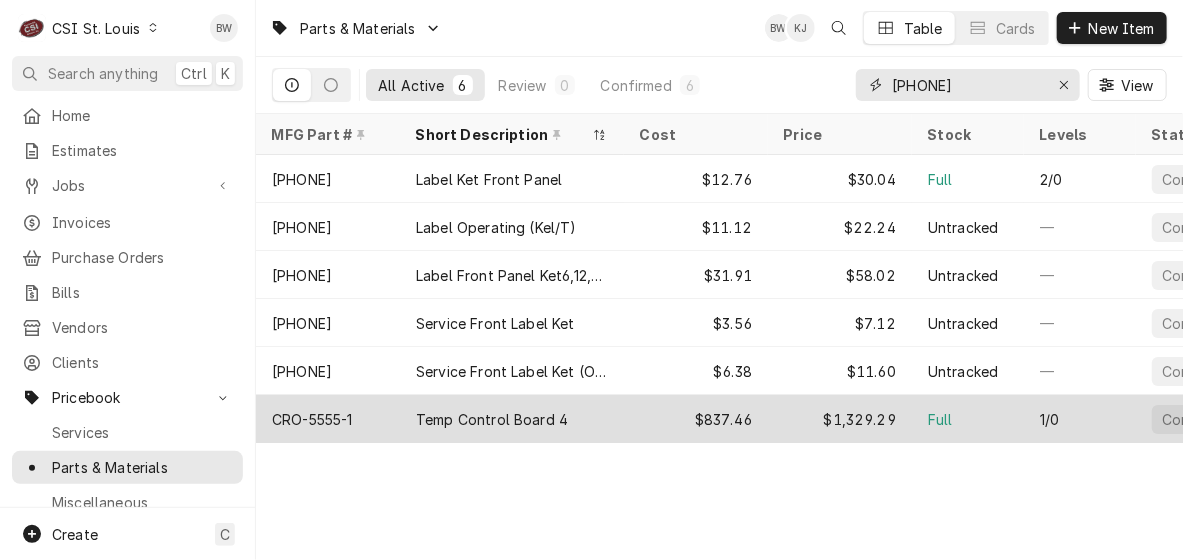 type on "5555-1" 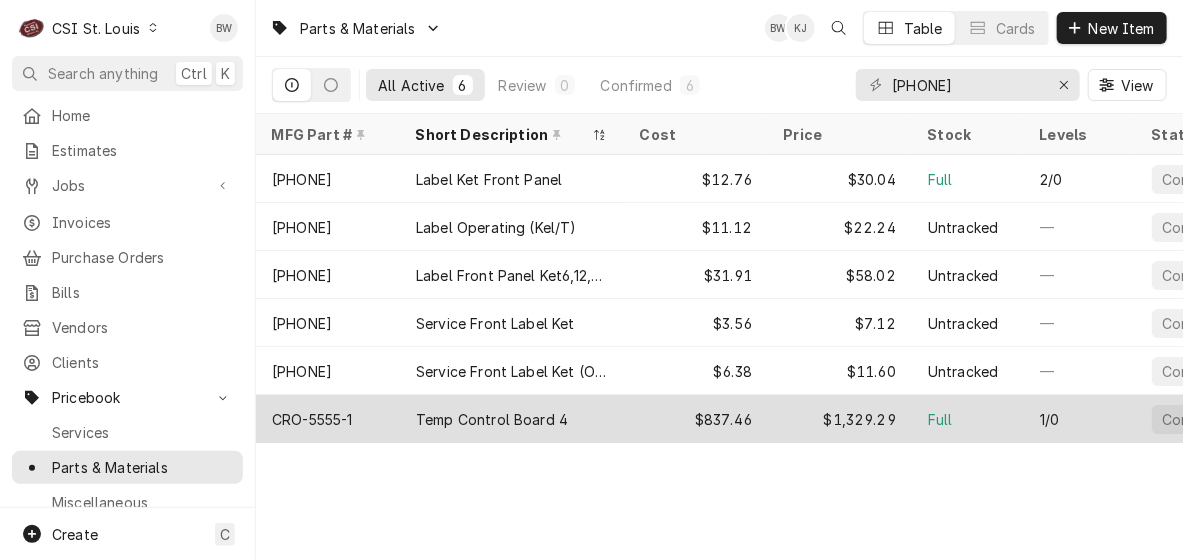 click on "CRO-5555-1" at bounding box center [312, 419] 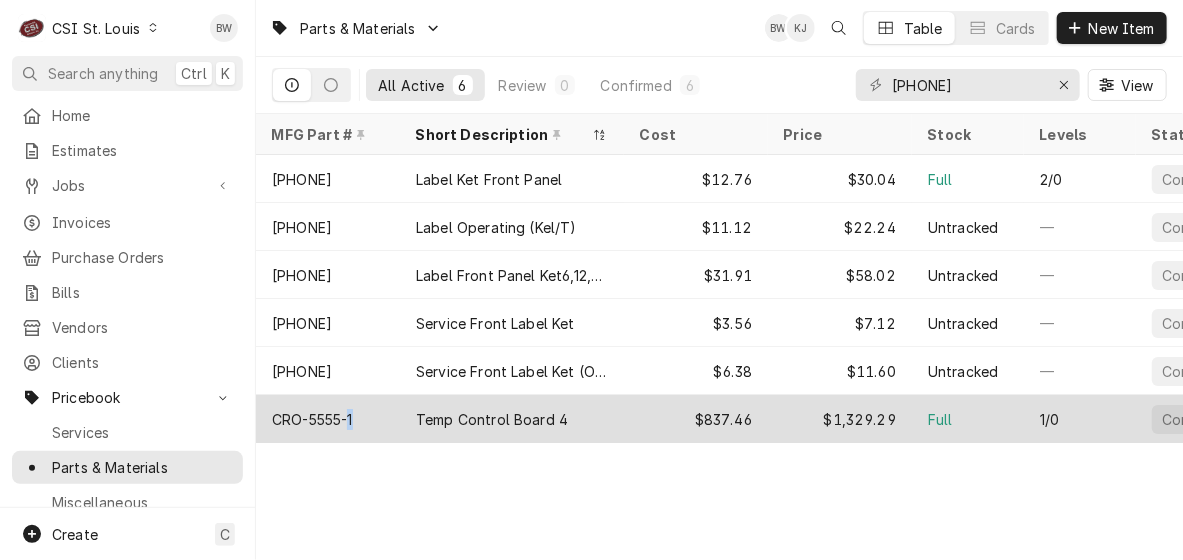 click on "CRO-5555-1" at bounding box center (312, 419) 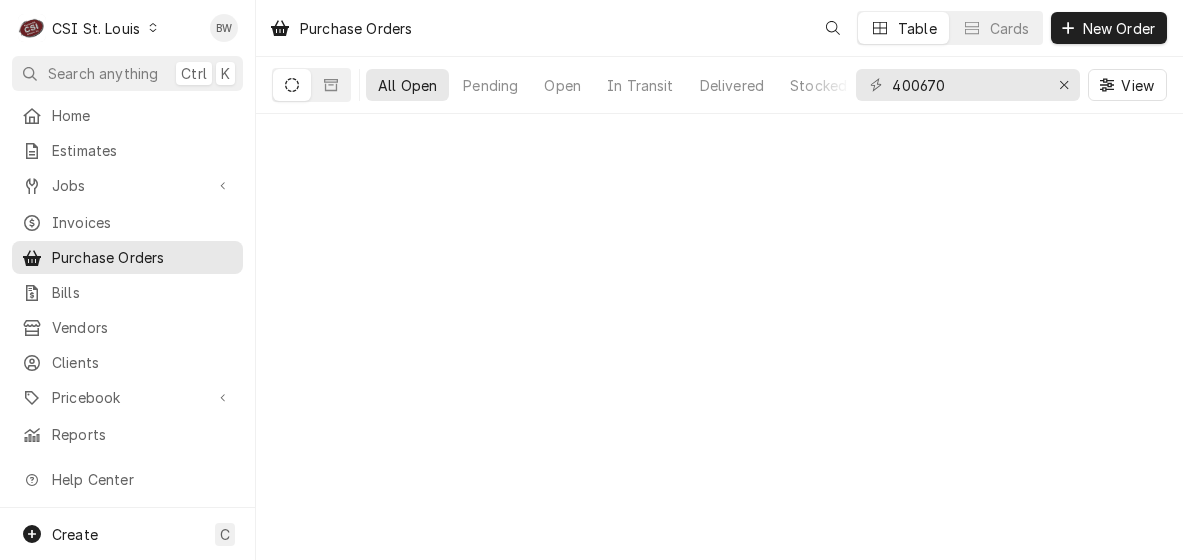 scroll, scrollTop: 0, scrollLeft: 0, axis: both 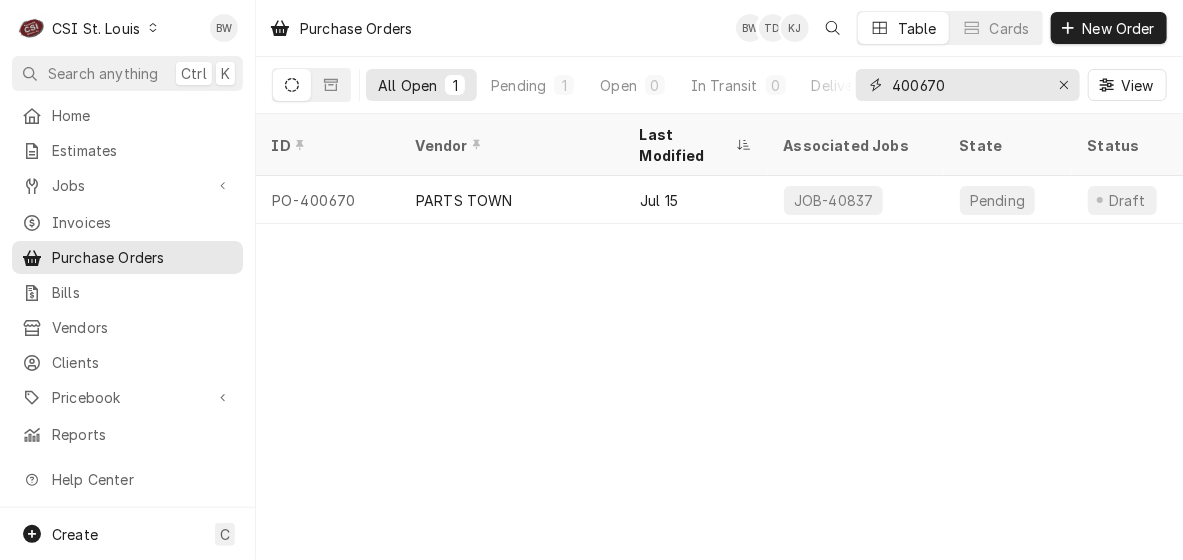 click on "400670" at bounding box center [967, 85] 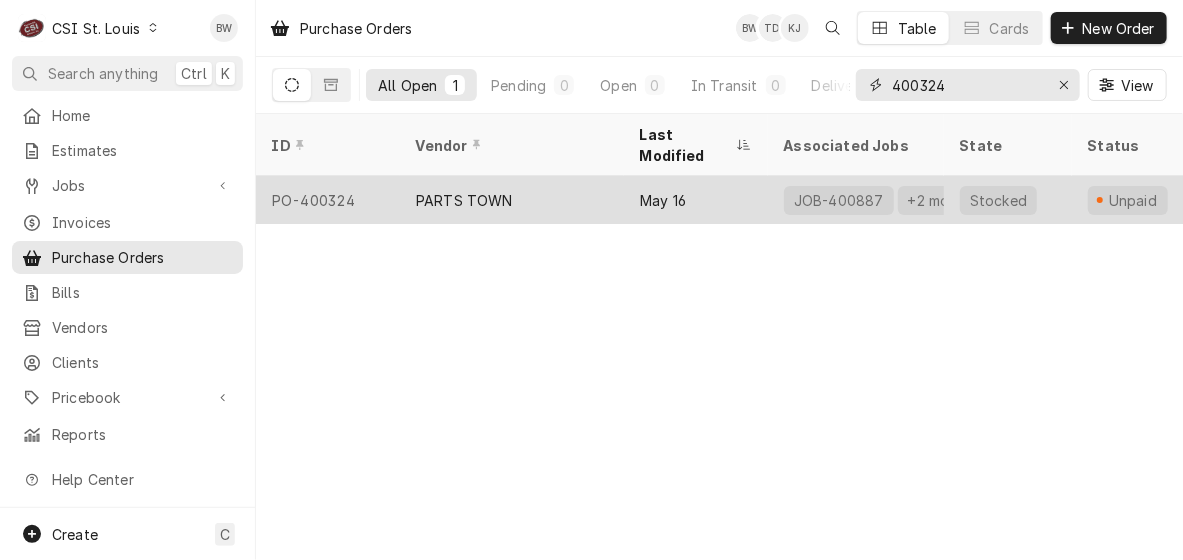 type on "400324" 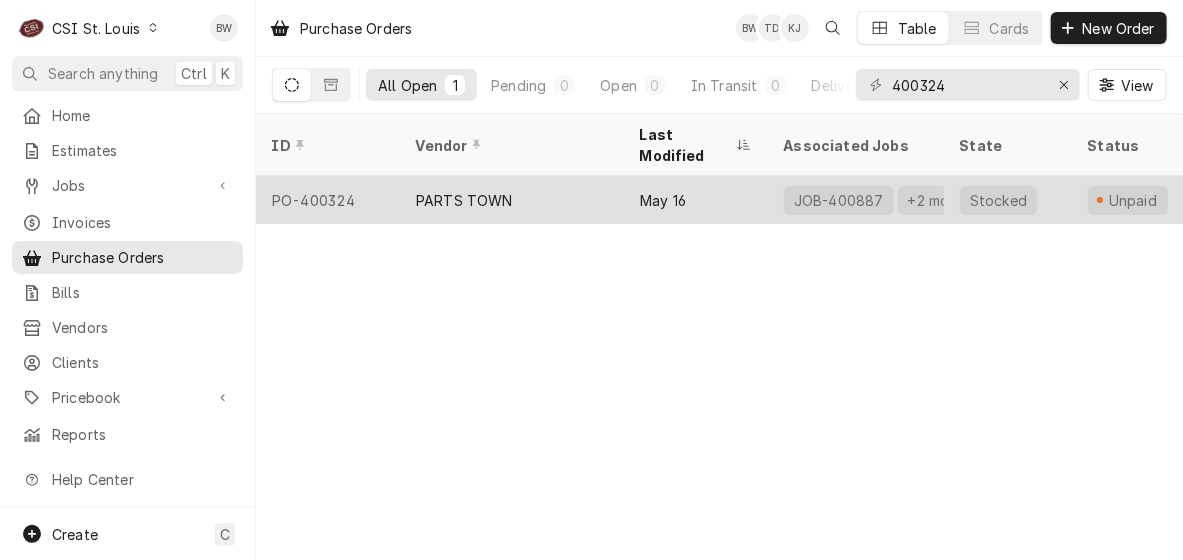 click on "PO-400324" at bounding box center [328, 200] 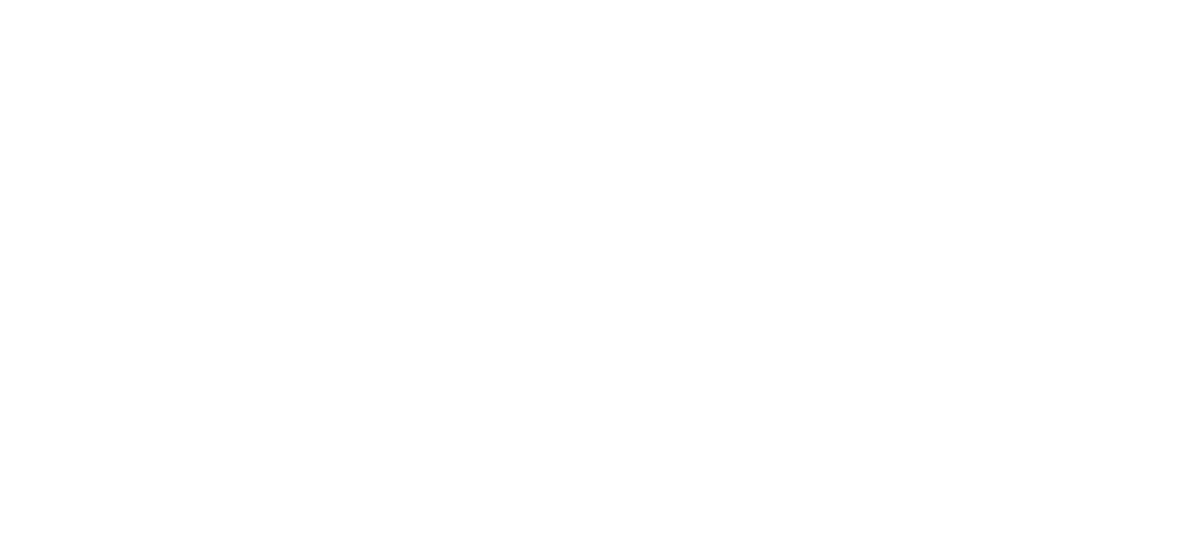 scroll, scrollTop: 0, scrollLeft: 0, axis: both 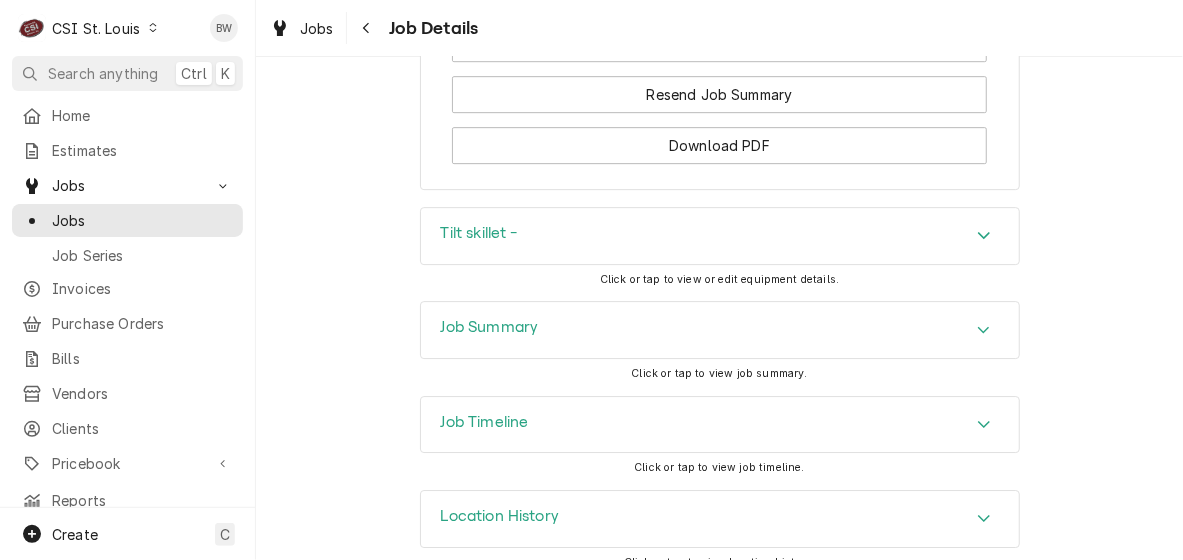 click on "Job Summary" at bounding box center (490, 327) 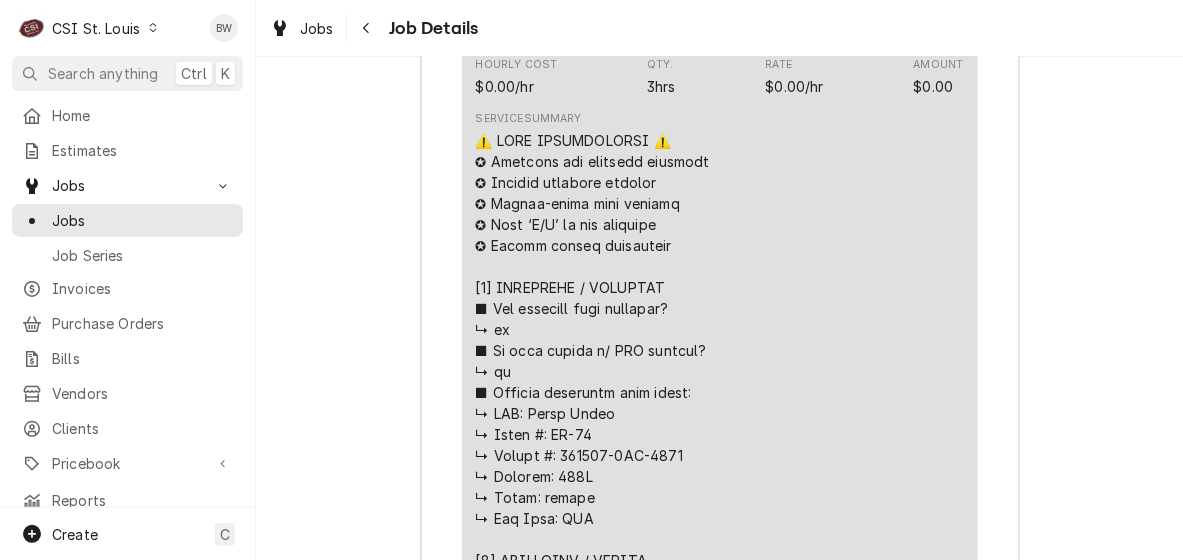 scroll, scrollTop: 3230, scrollLeft: 0, axis: vertical 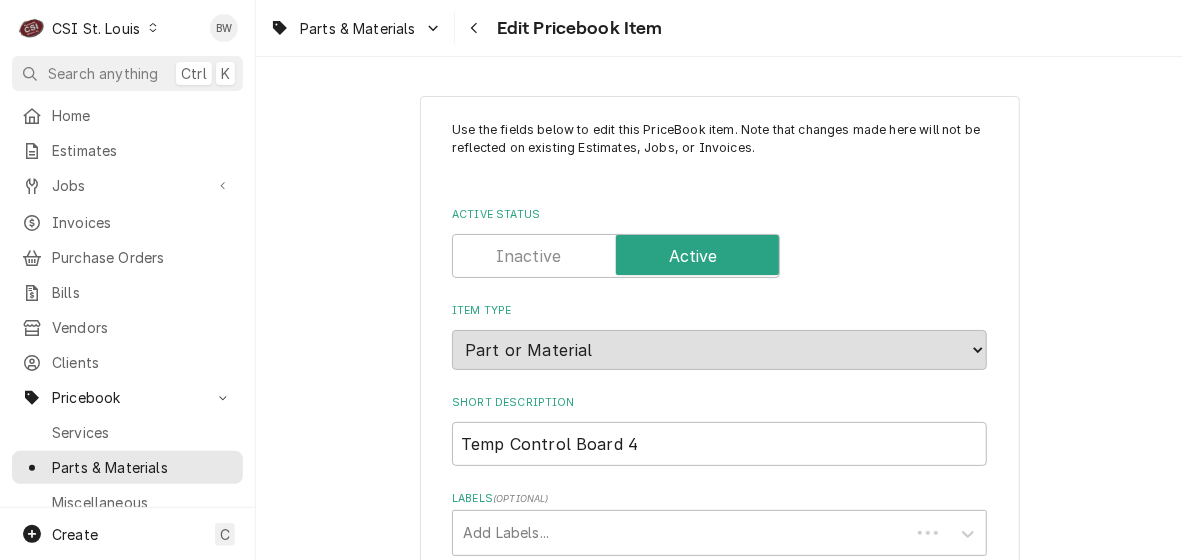 type on "x" 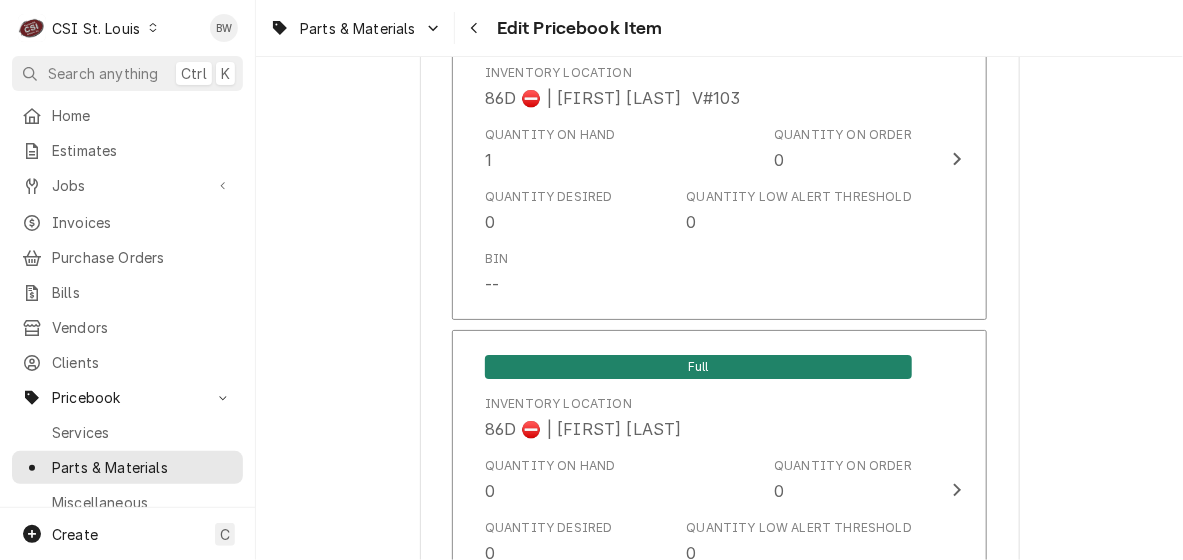 scroll, scrollTop: 15800, scrollLeft: 0, axis: vertical 